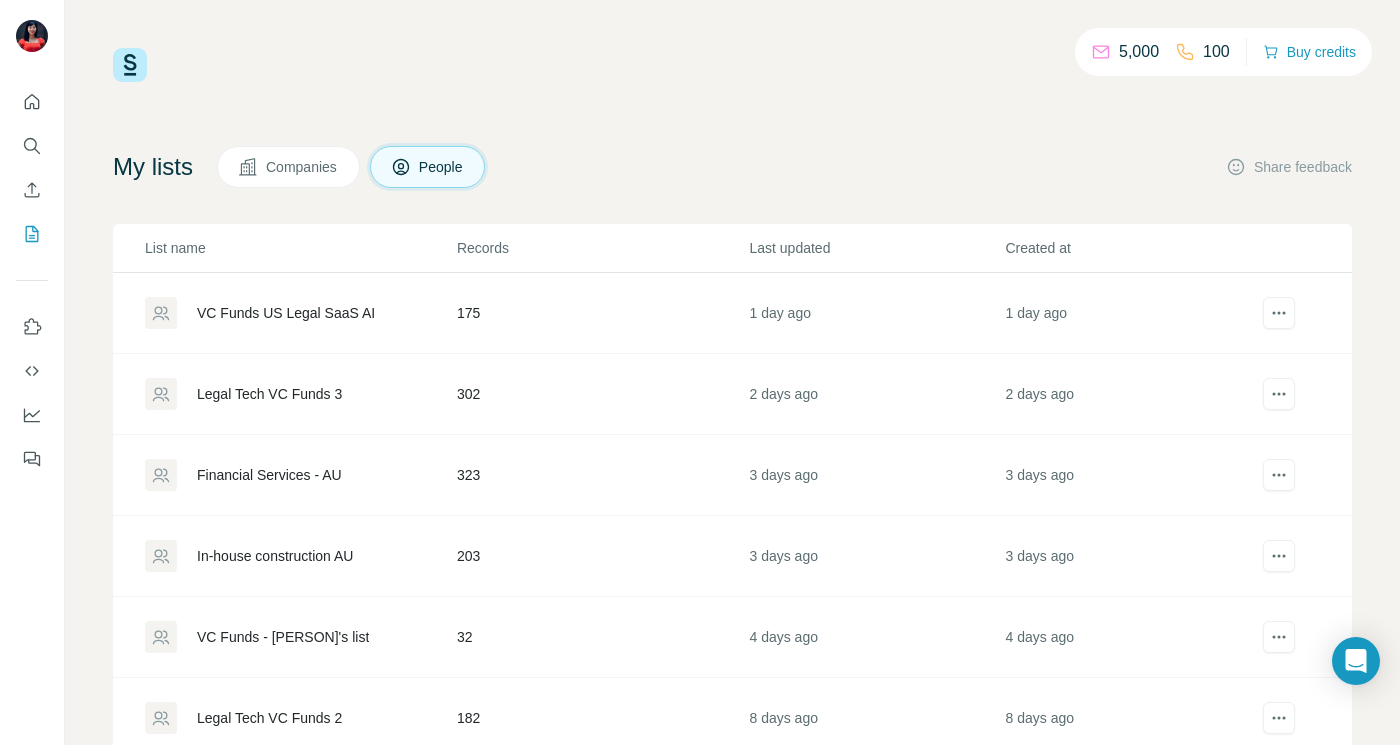 scroll, scrollTop: 0, scrollLeft: 0, axis: both 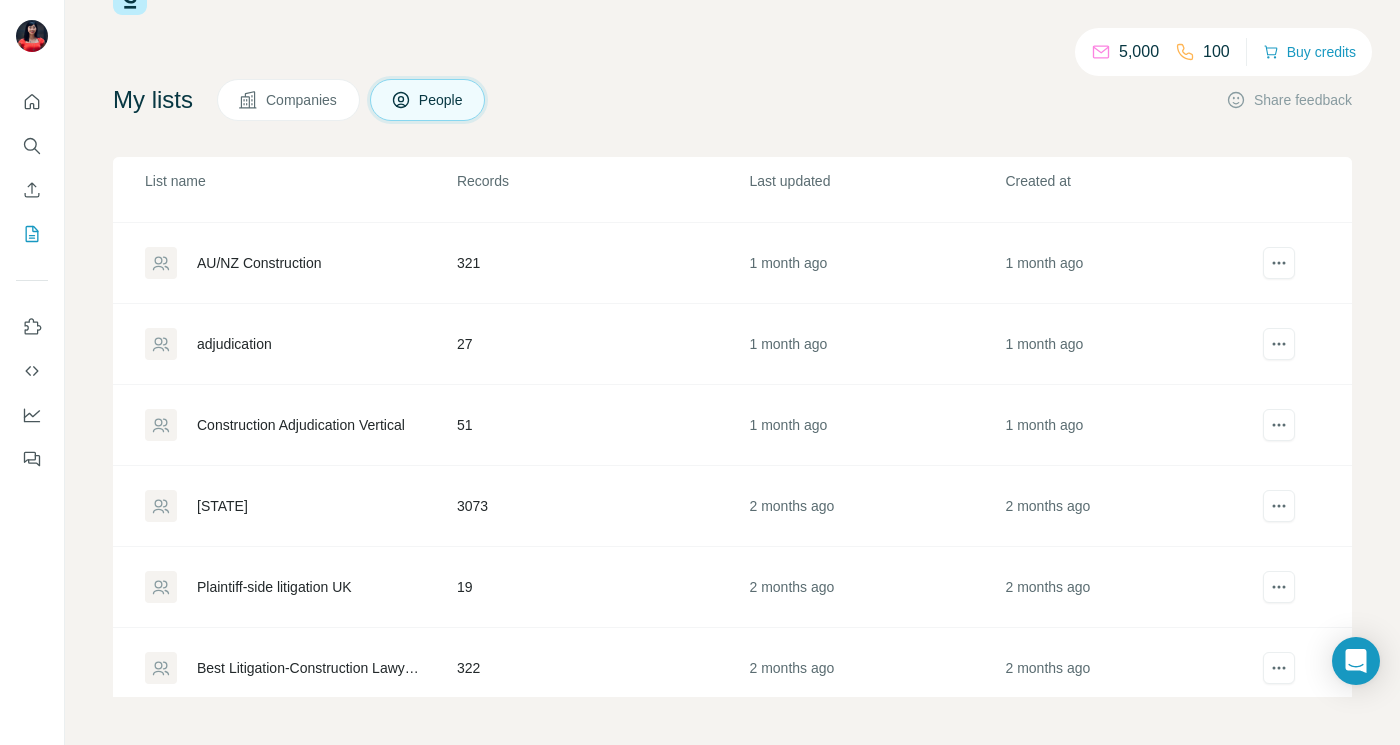 click on "adjudication" at bounding box center (234, 344) 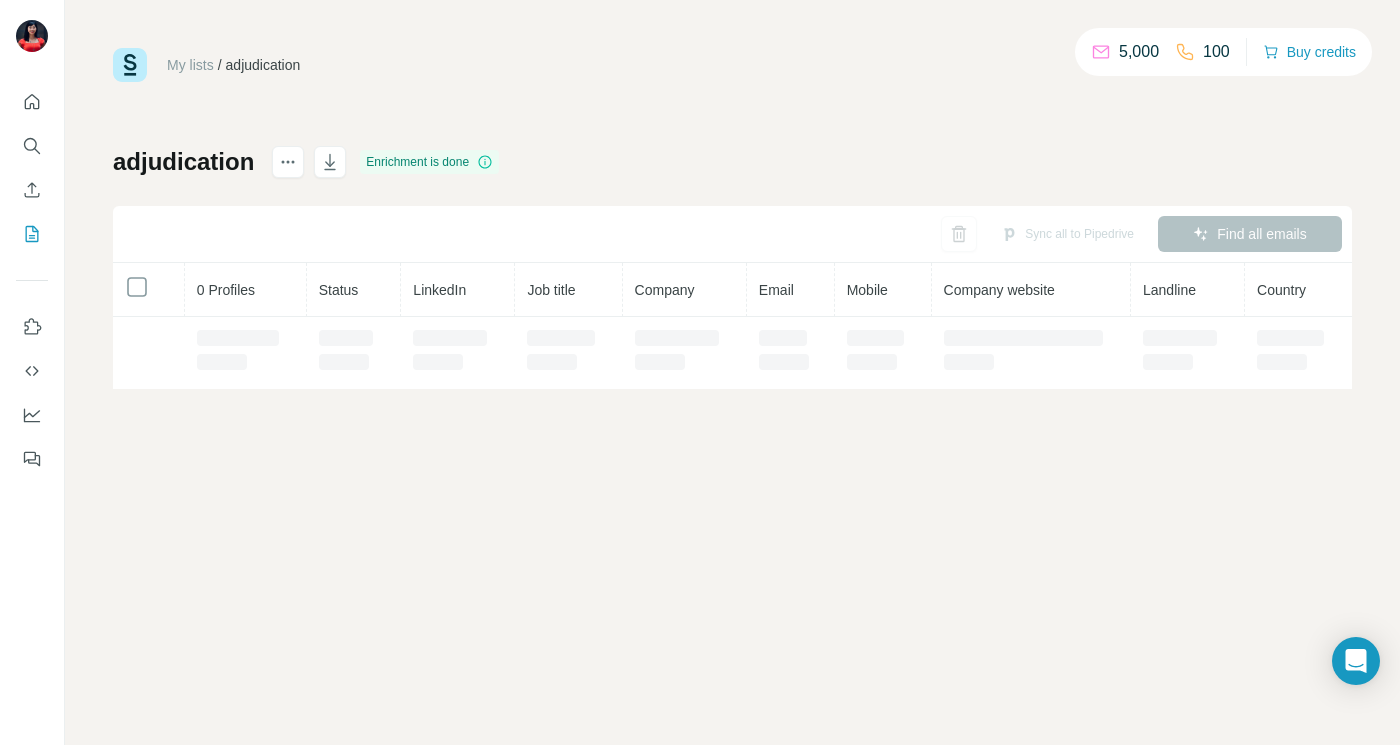 scroll, scrollTop: 0, scrollLeft: 0, axis: both 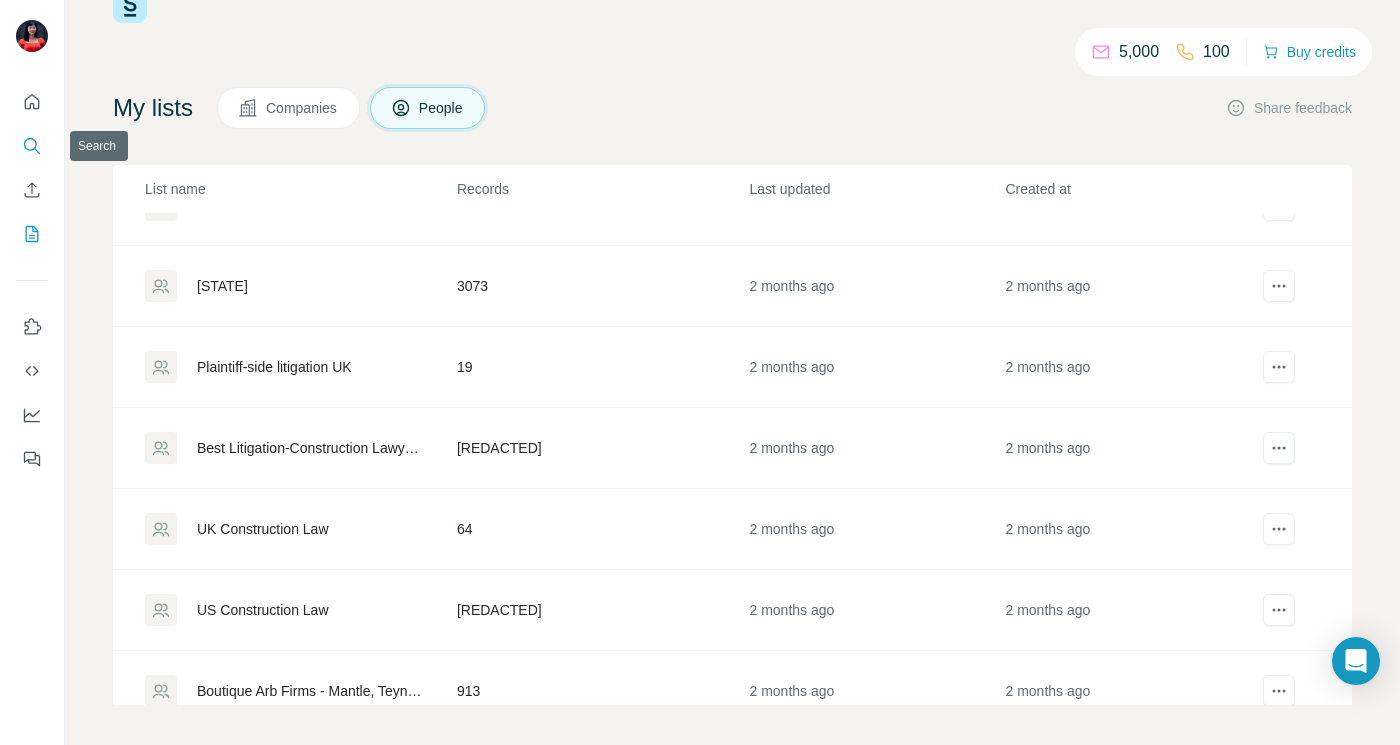 click at bounding box center [32, 146] 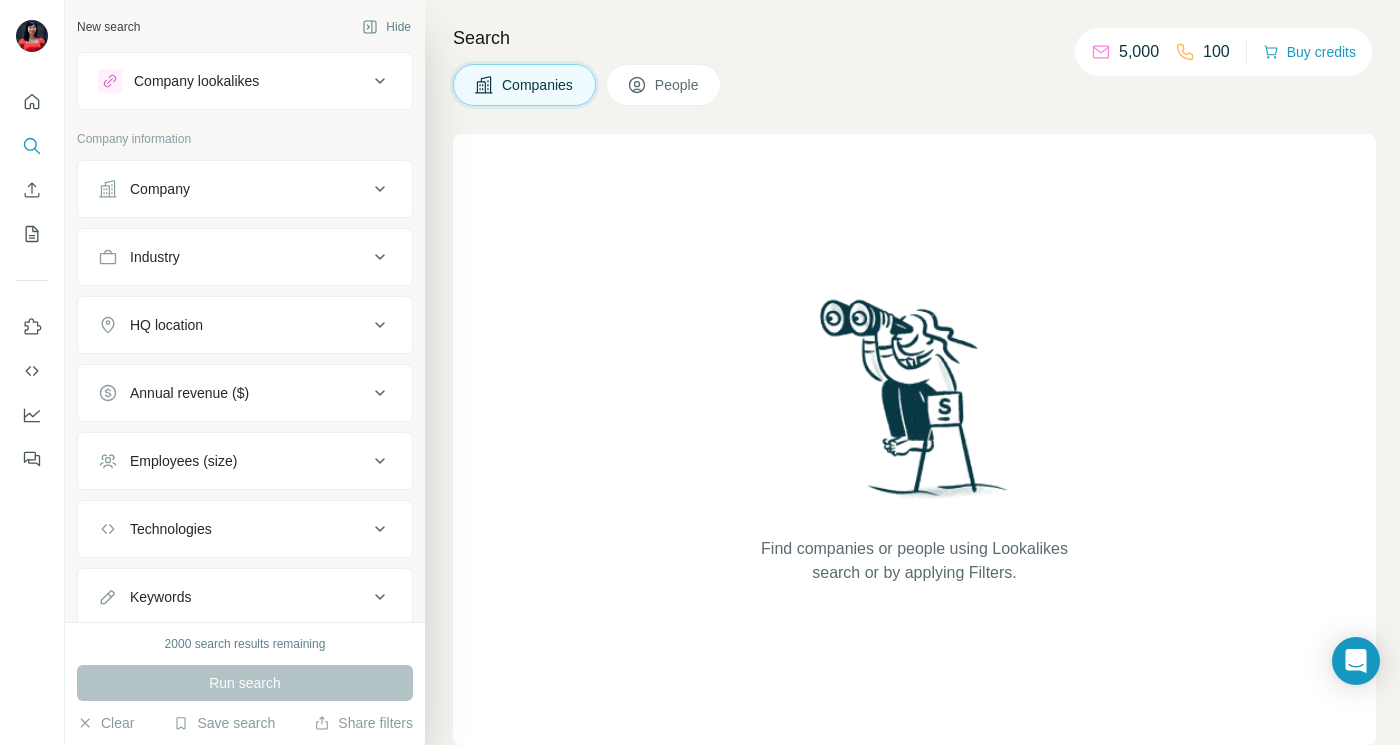click on "Company lookalikes" at bounding box center (245, 81) 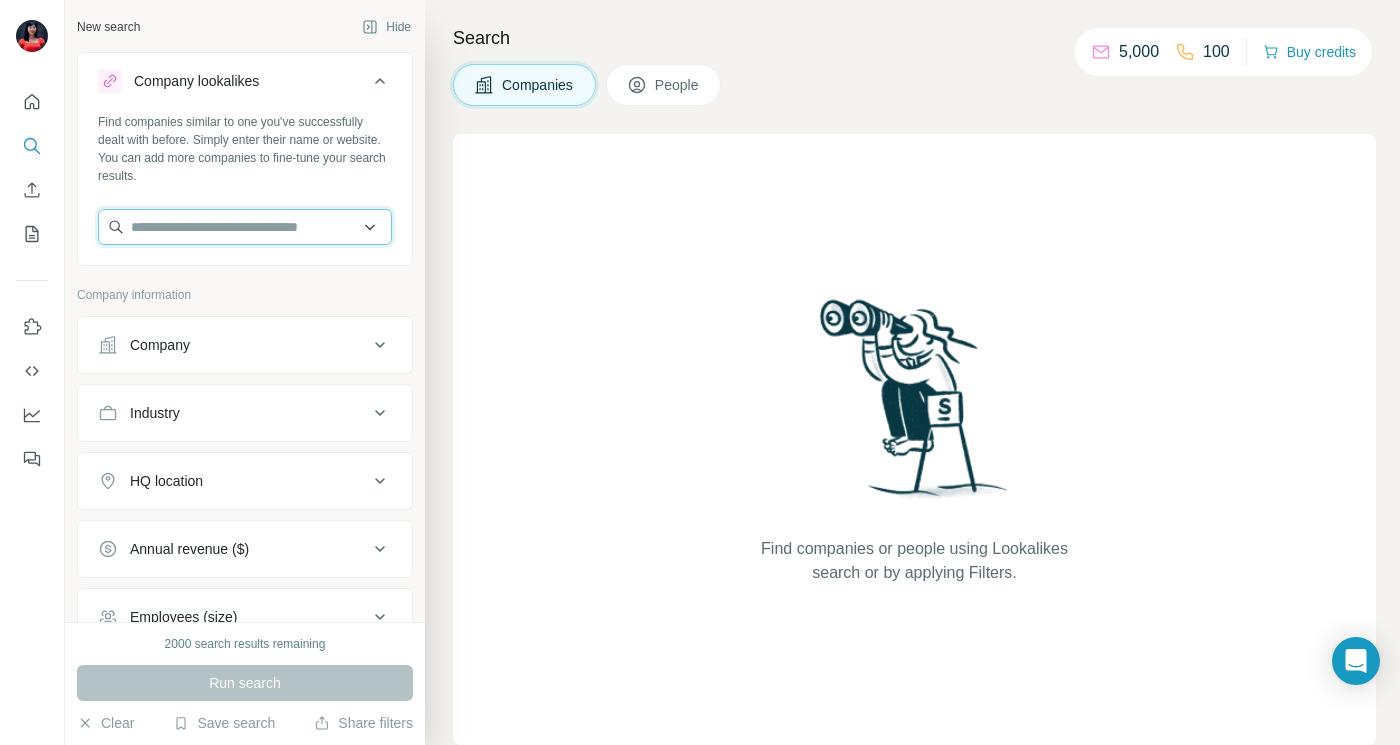 click at bounding box center (245, 227) 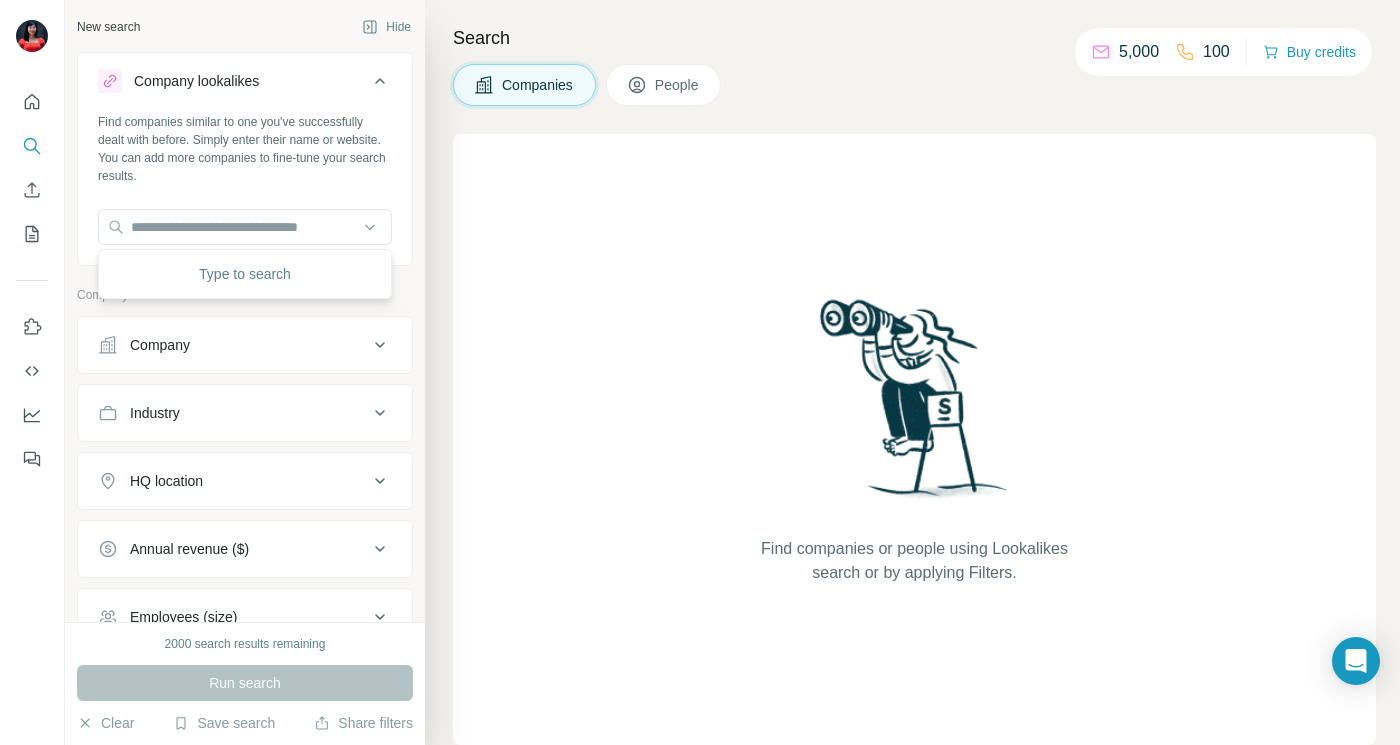 click on "Company" at bounding box center (233, 345) 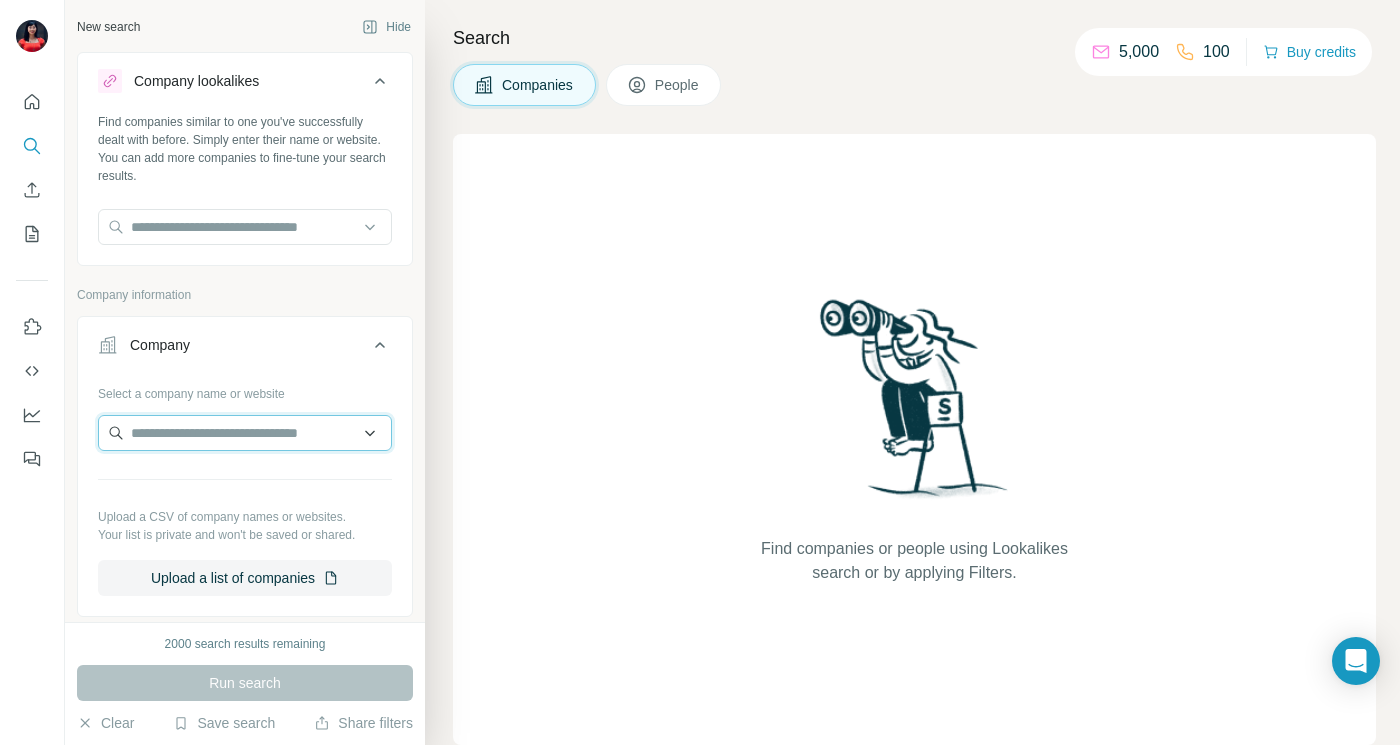click at bounding box center (245, 433) 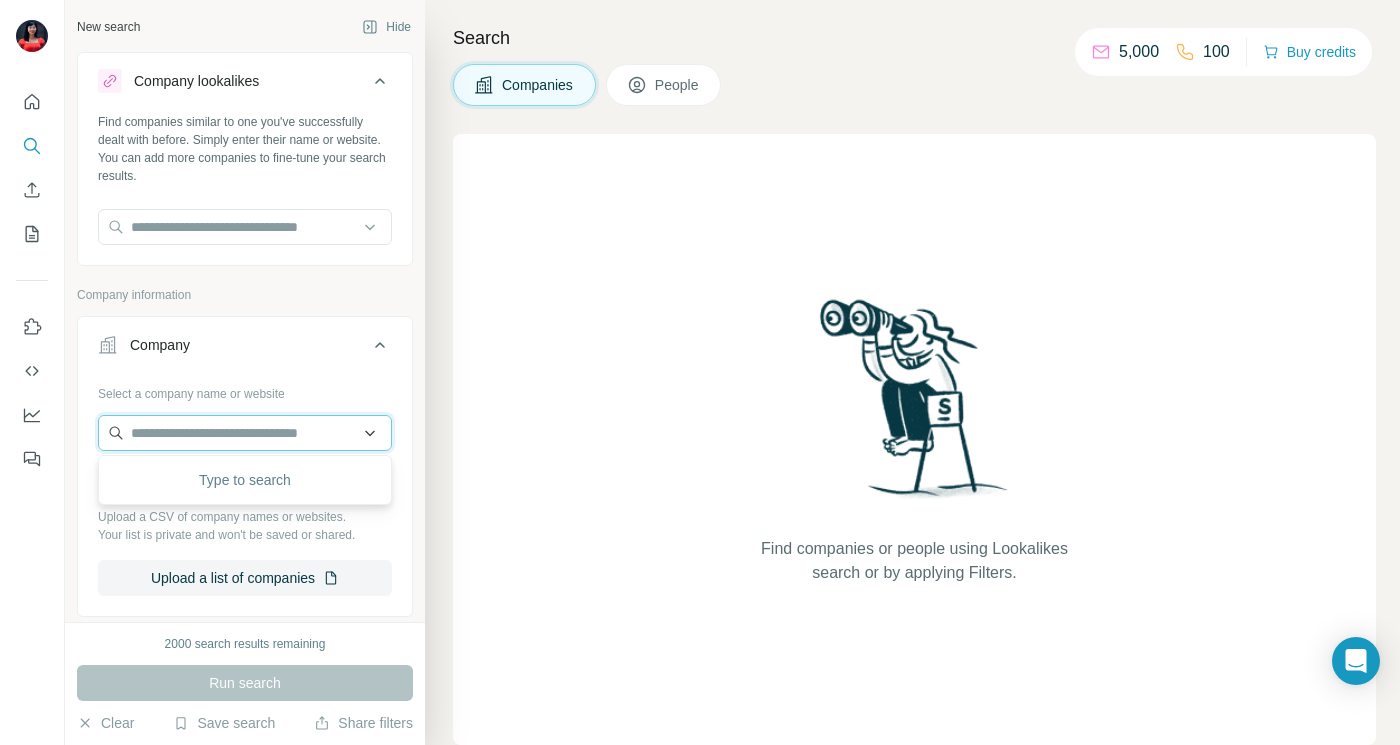 paste on "**********" 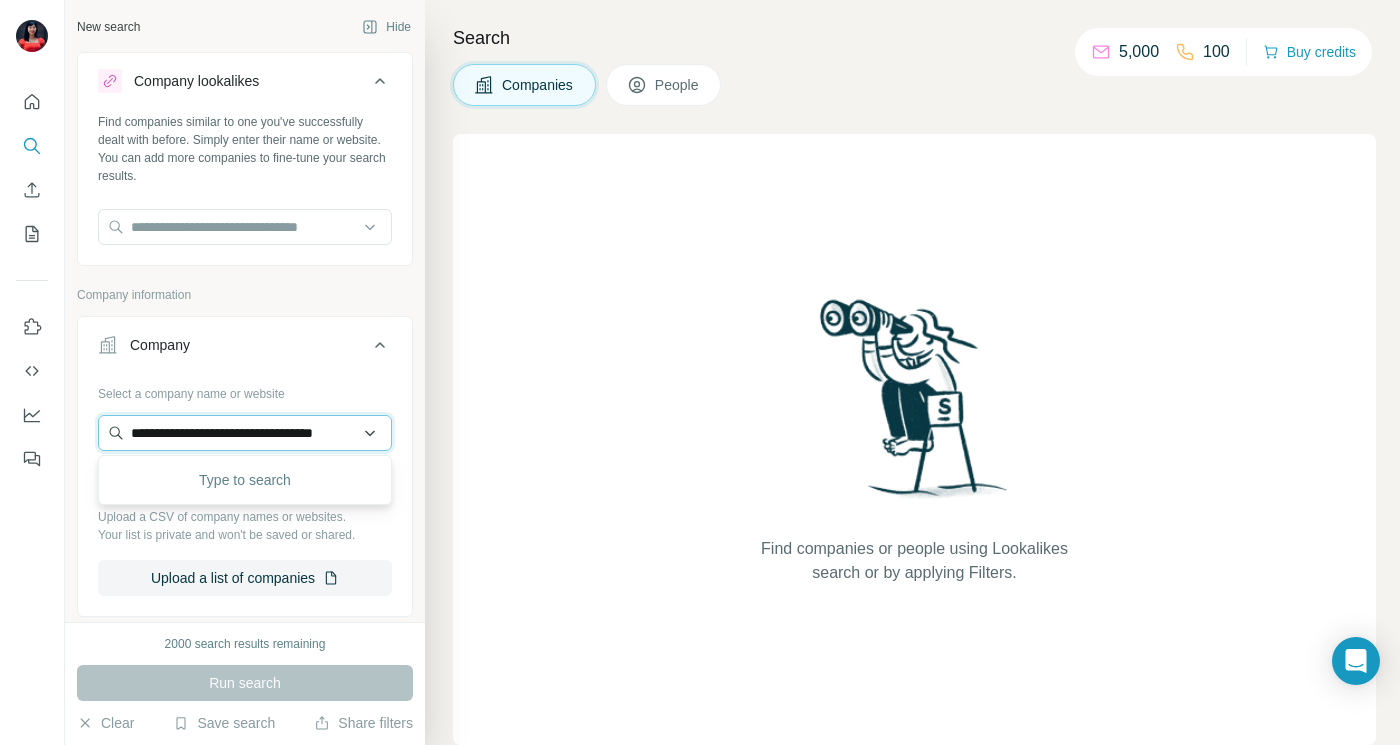 scroll, scrollTop: 0, scrollLeft: 36, axis: horizontal 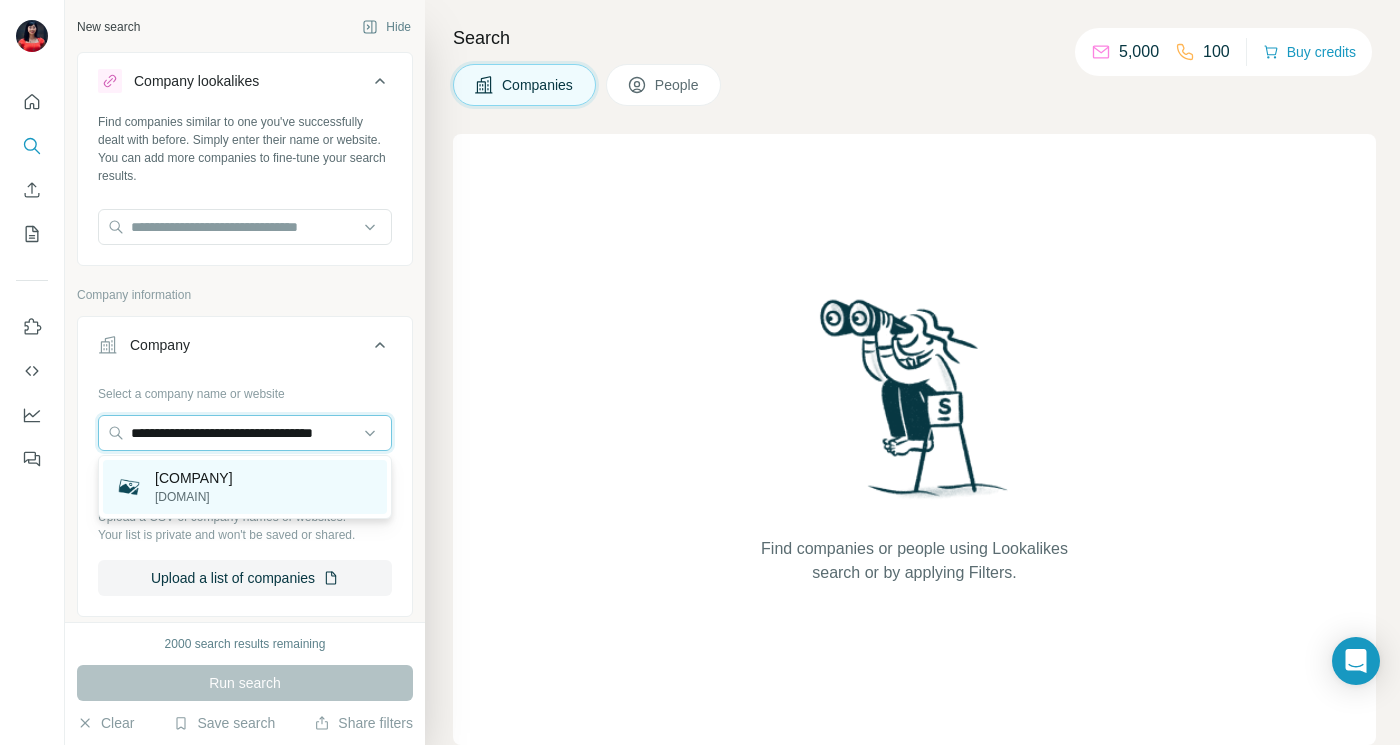 type on "**********" 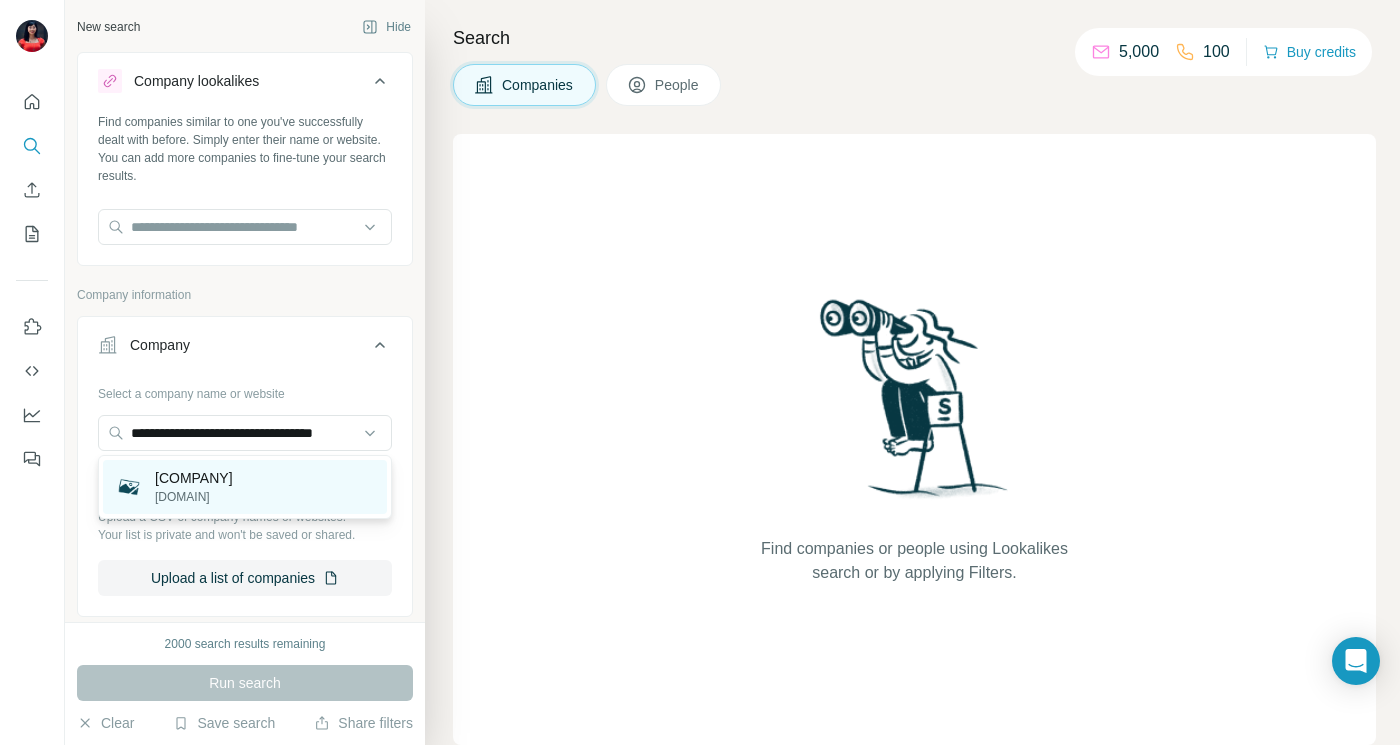 scroll, scrollTop: 0, scrollLeft: 0, axis: both 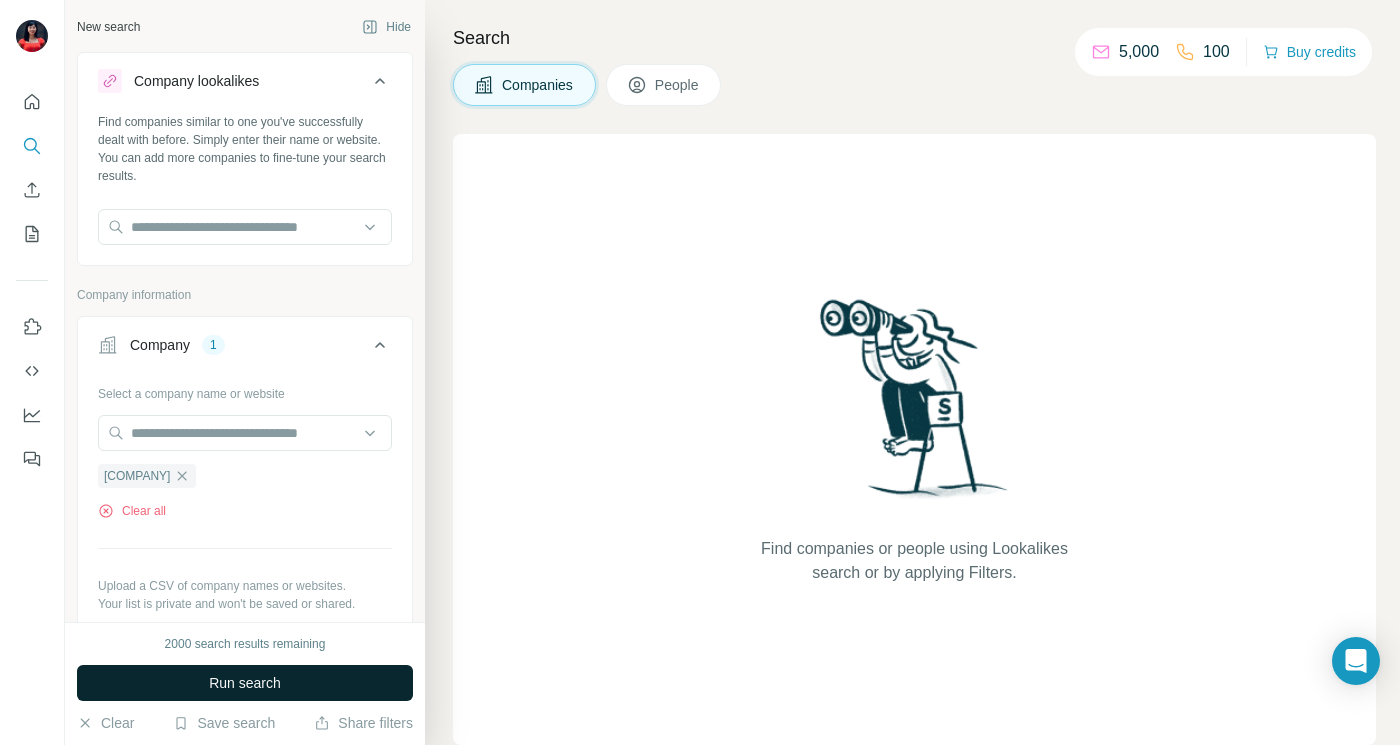 click on "Run search" at bounding box center (245, 683) 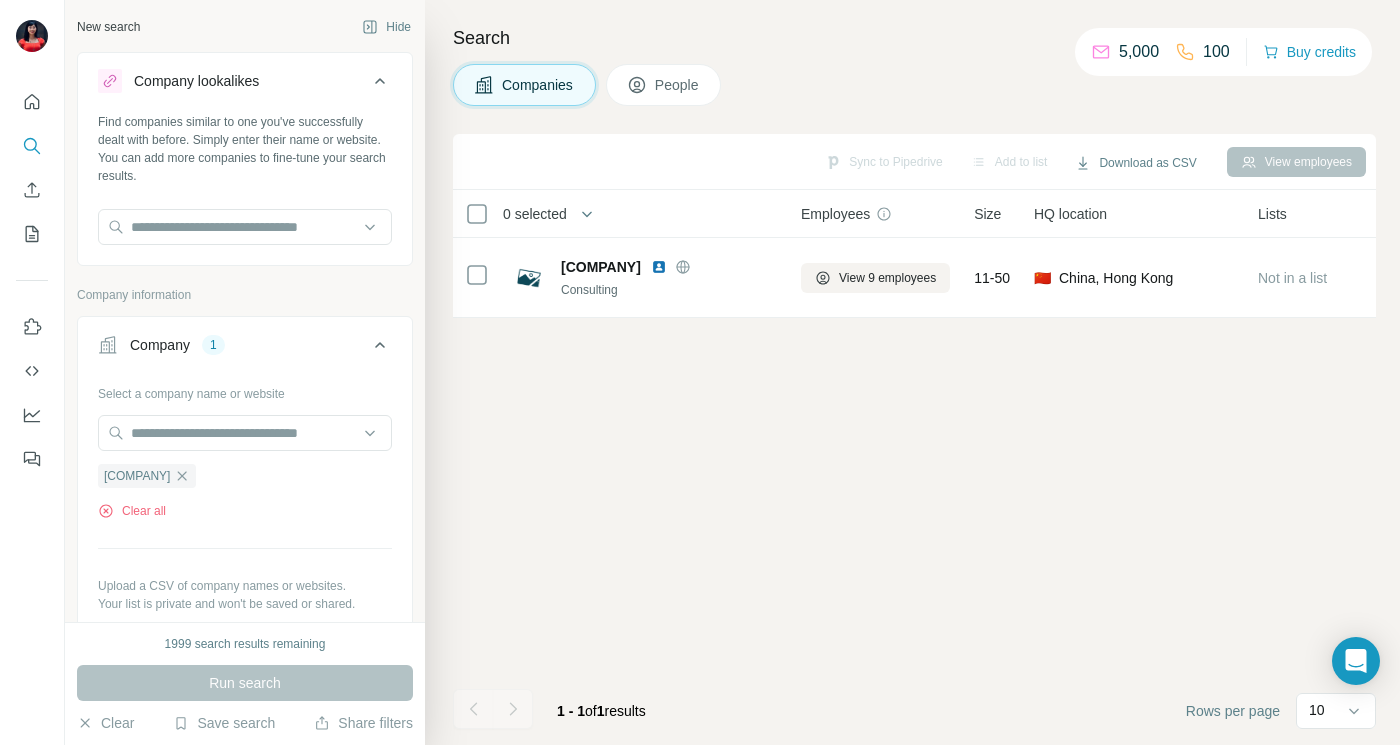click on "People" at bounding box center (678, 85) 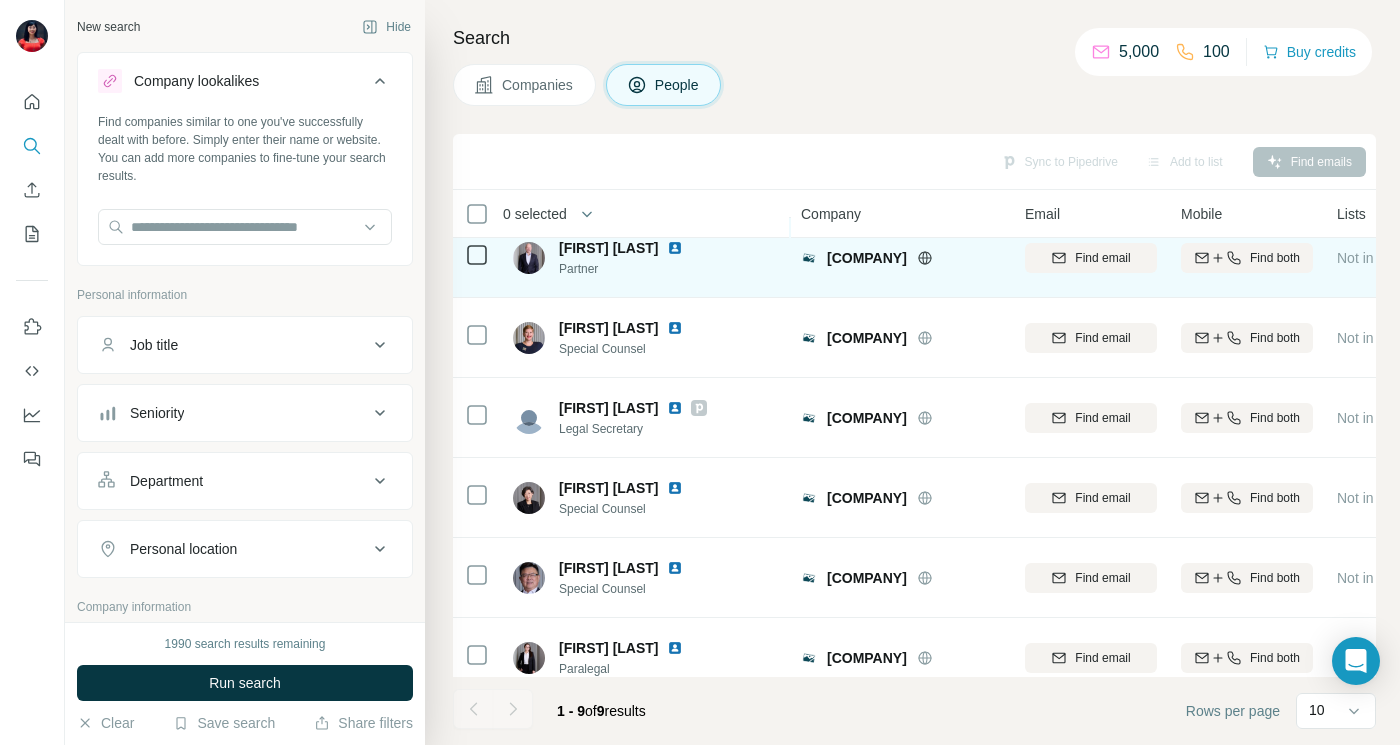 scroll, scrollTop: 0, scrollLeft: 0, axis: both 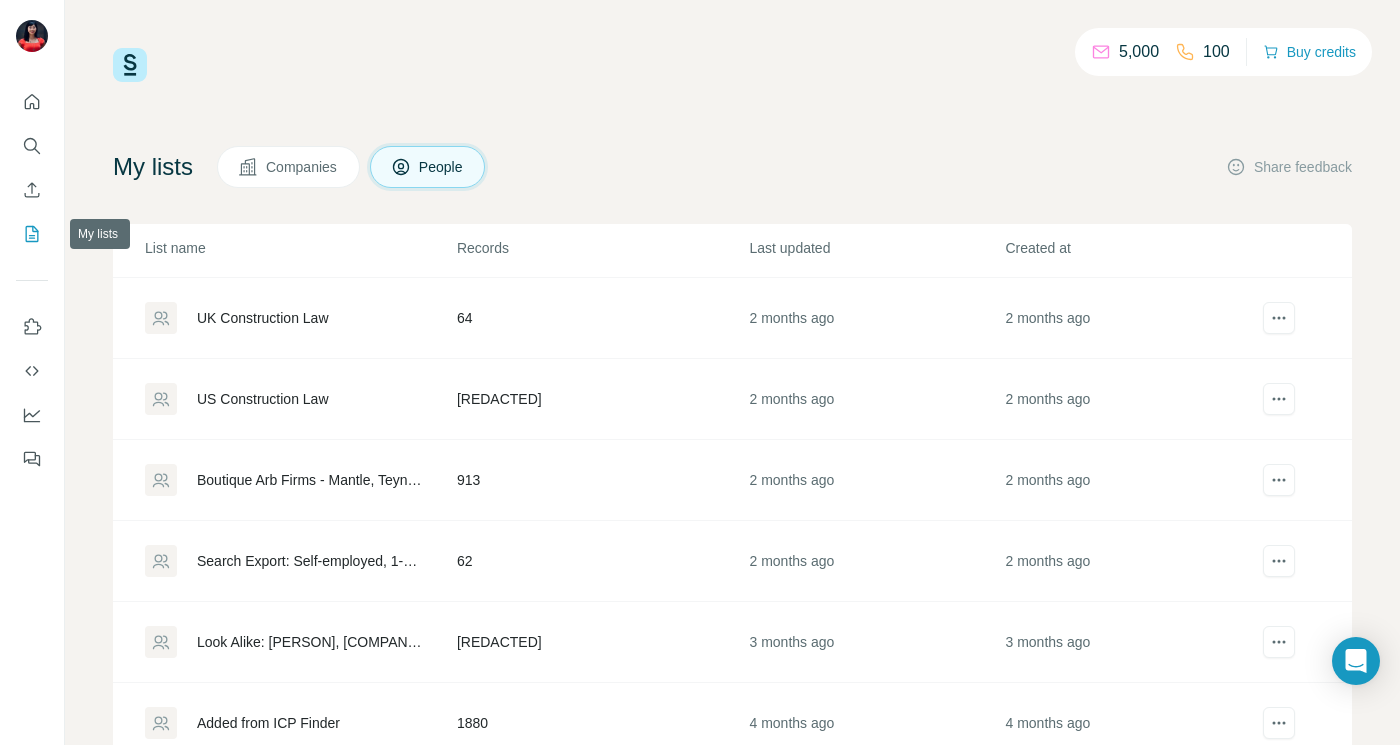 click 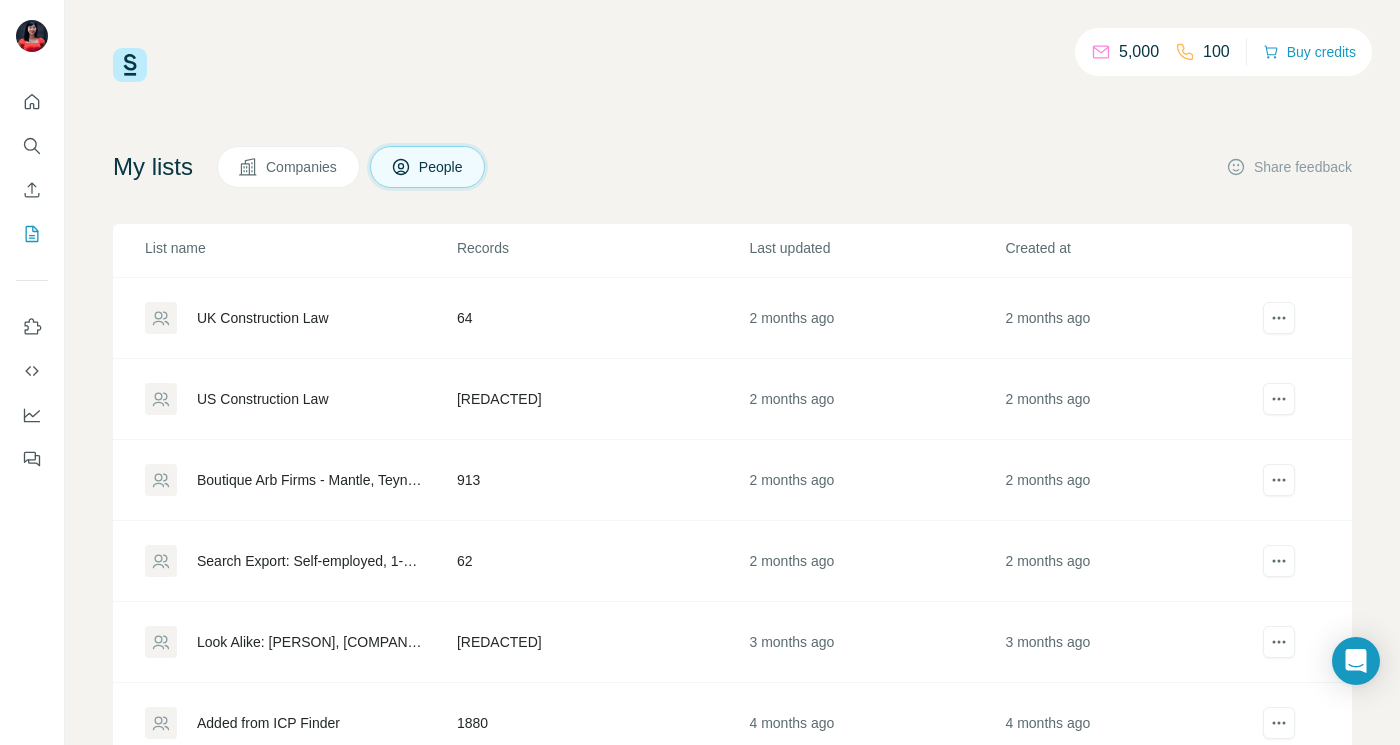 scroll, scrollTop: 67, scrollLeft: 0, axis: vertical 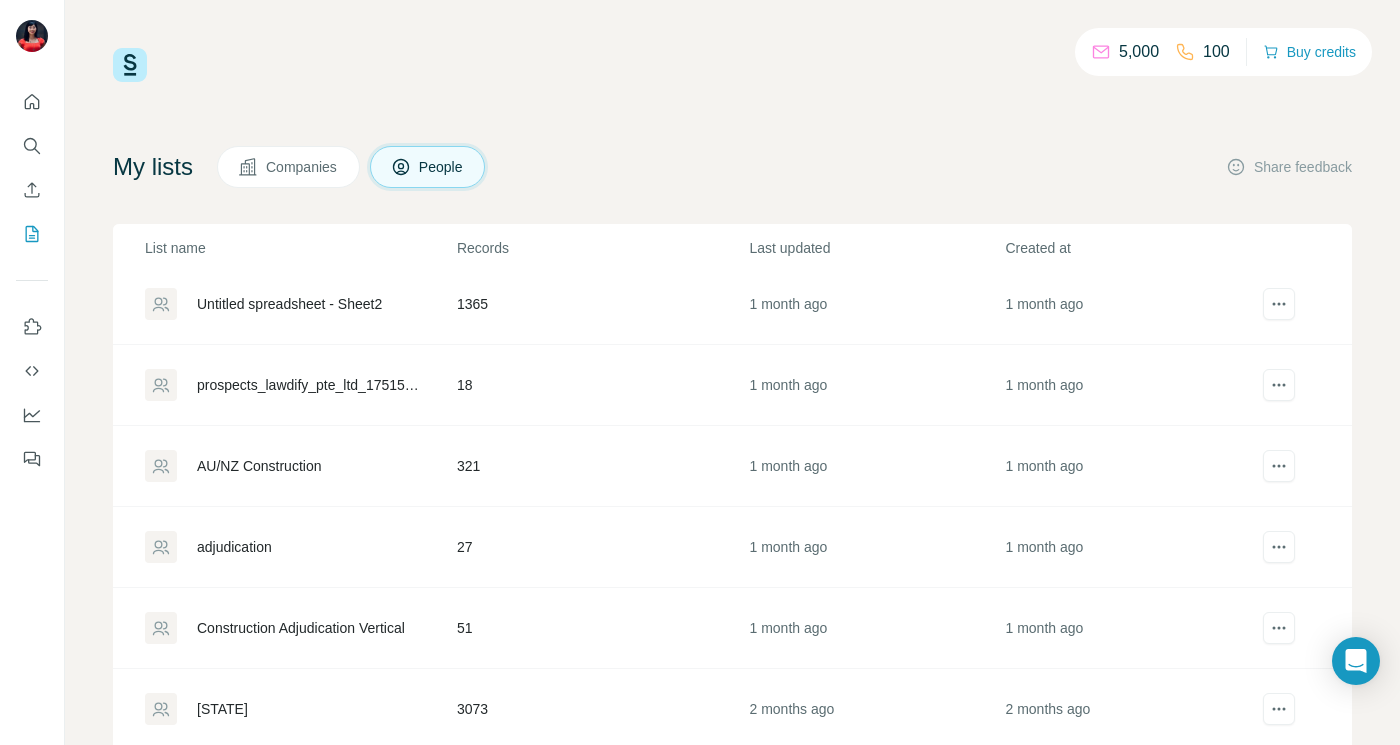 click on "AU/NZ Construction" at bounding box center [259, 466] 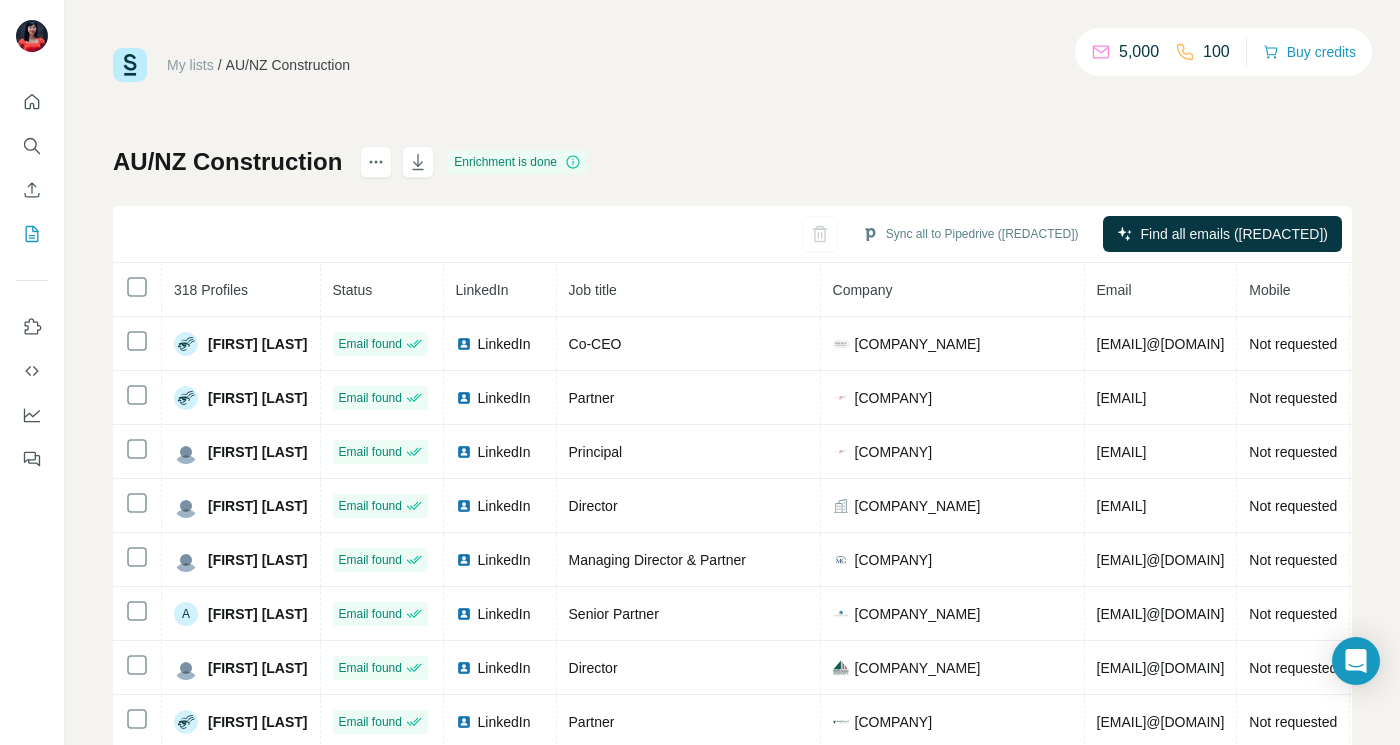 scroll, scrollTop: 66, scrollLeft: 0, axis: vertical 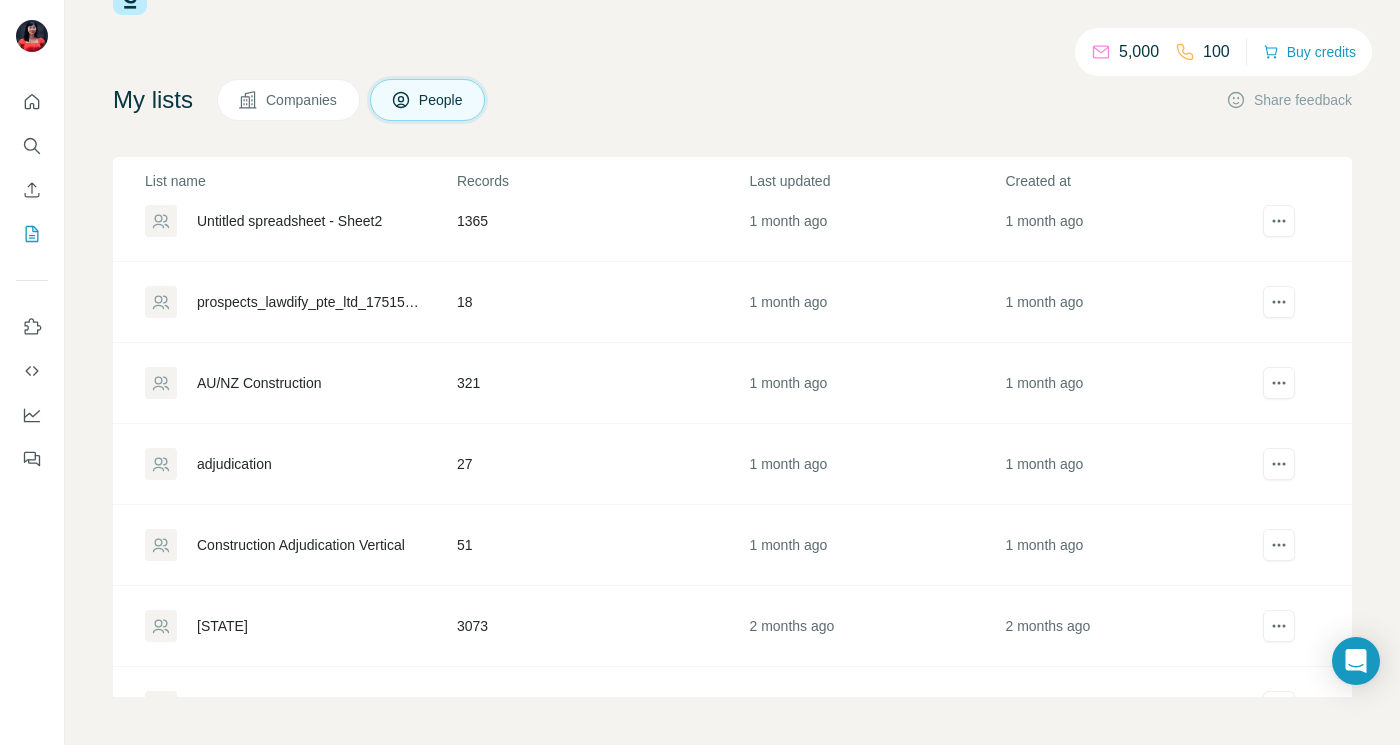 click on "prospects_lawdify_pte_ltd_1751556025311_export" at bounding box center [310, 302] 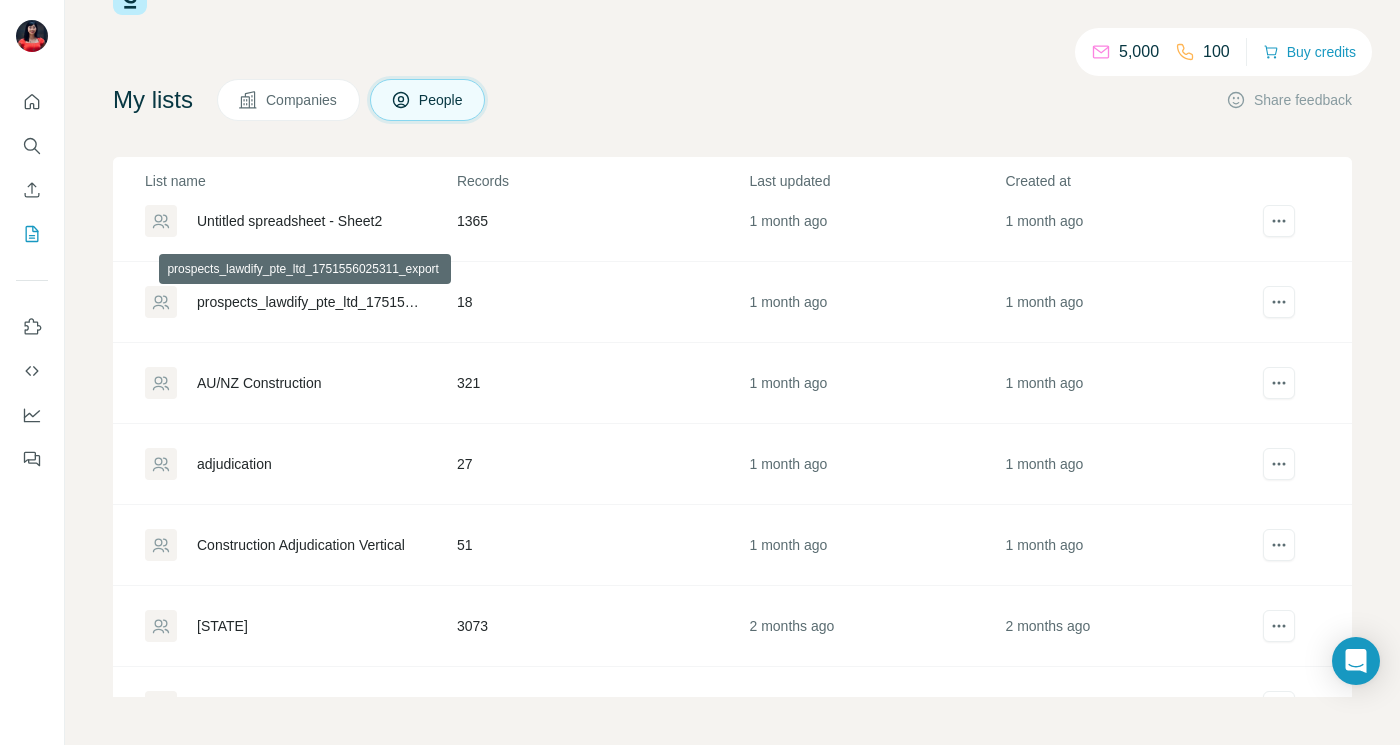 scroll, scrollTop: 0, scrollLeft: 0, axis: both 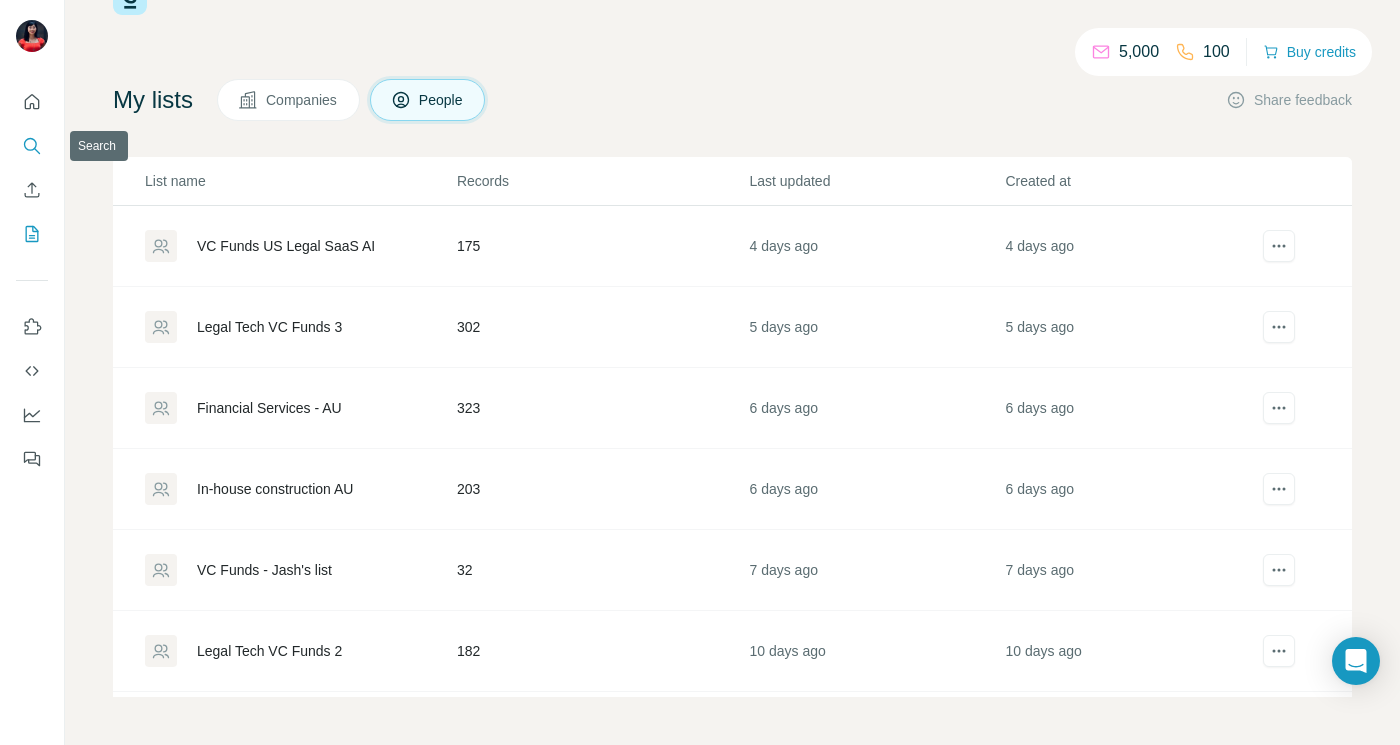 click 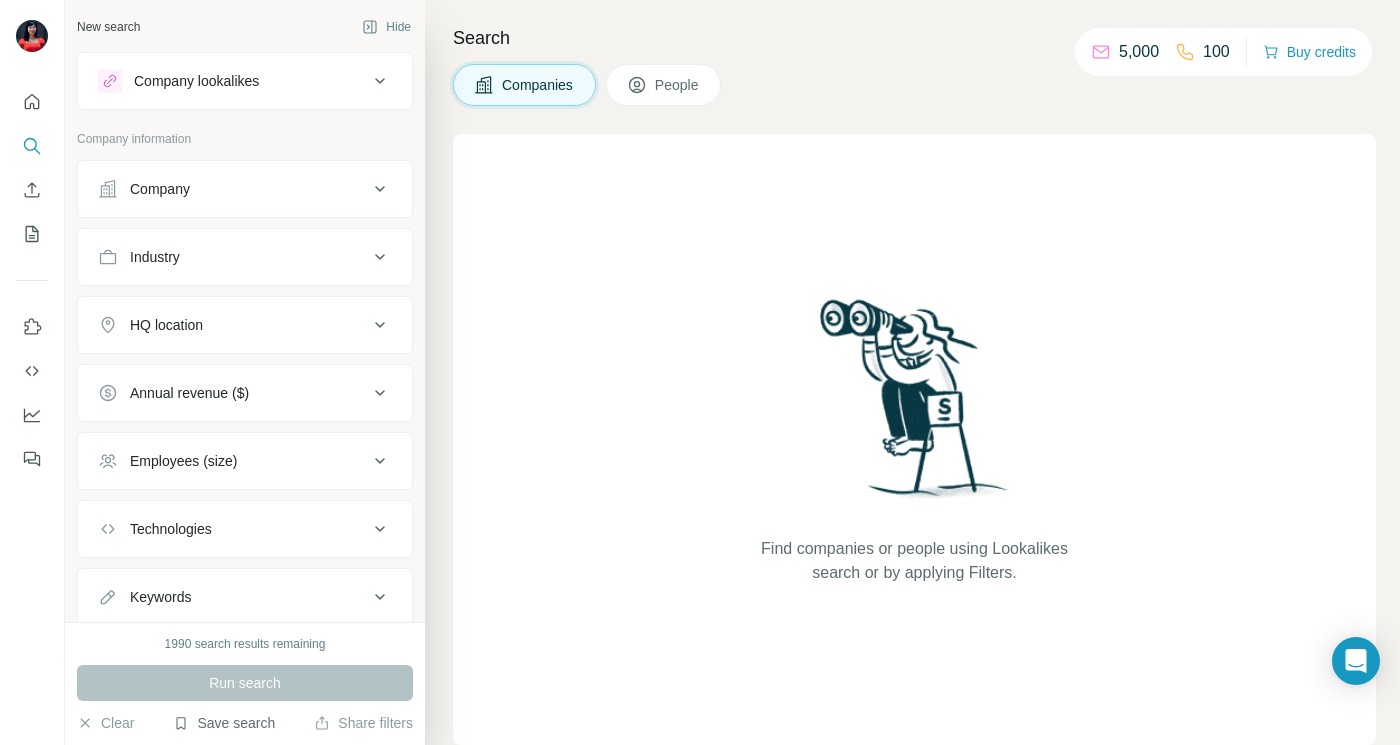 click on "Save search" at bounding box center (224, 723) 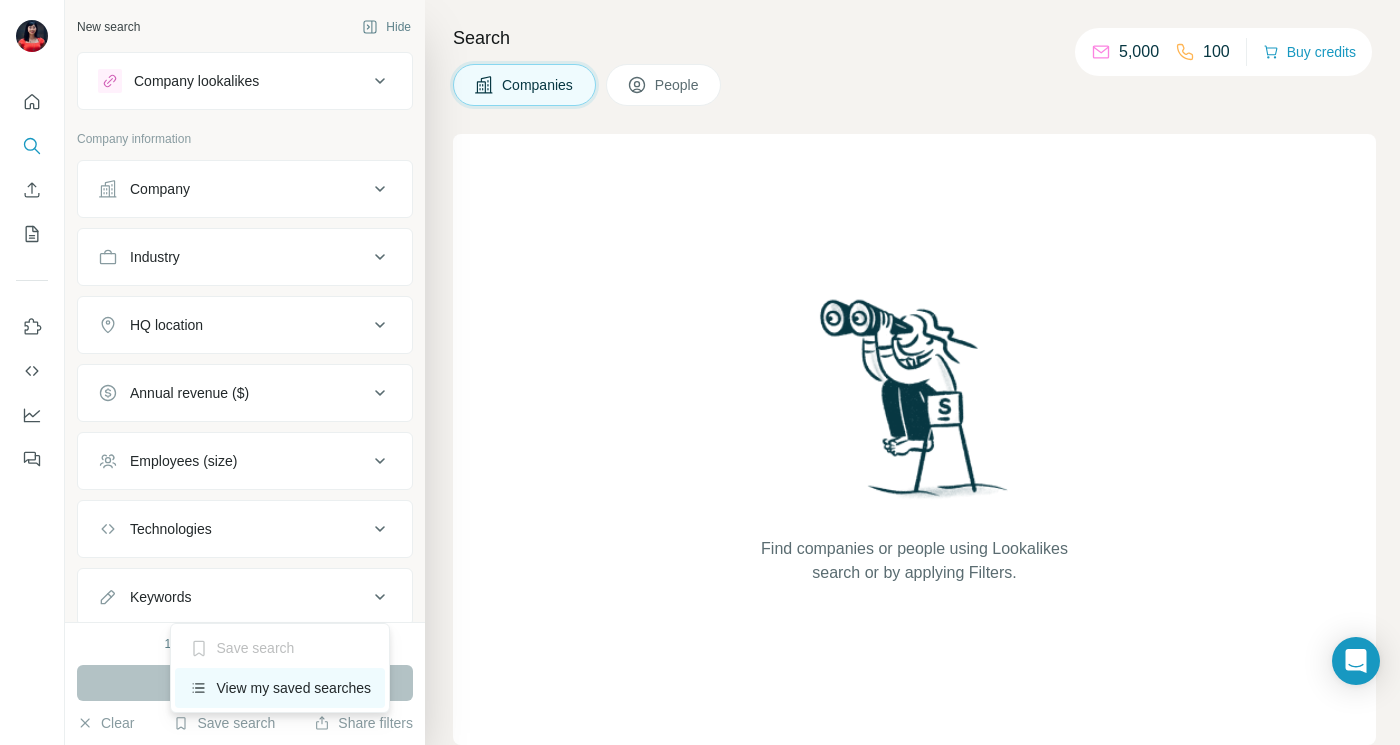 click on "View my saved searches" at bounding box center [280, 688] 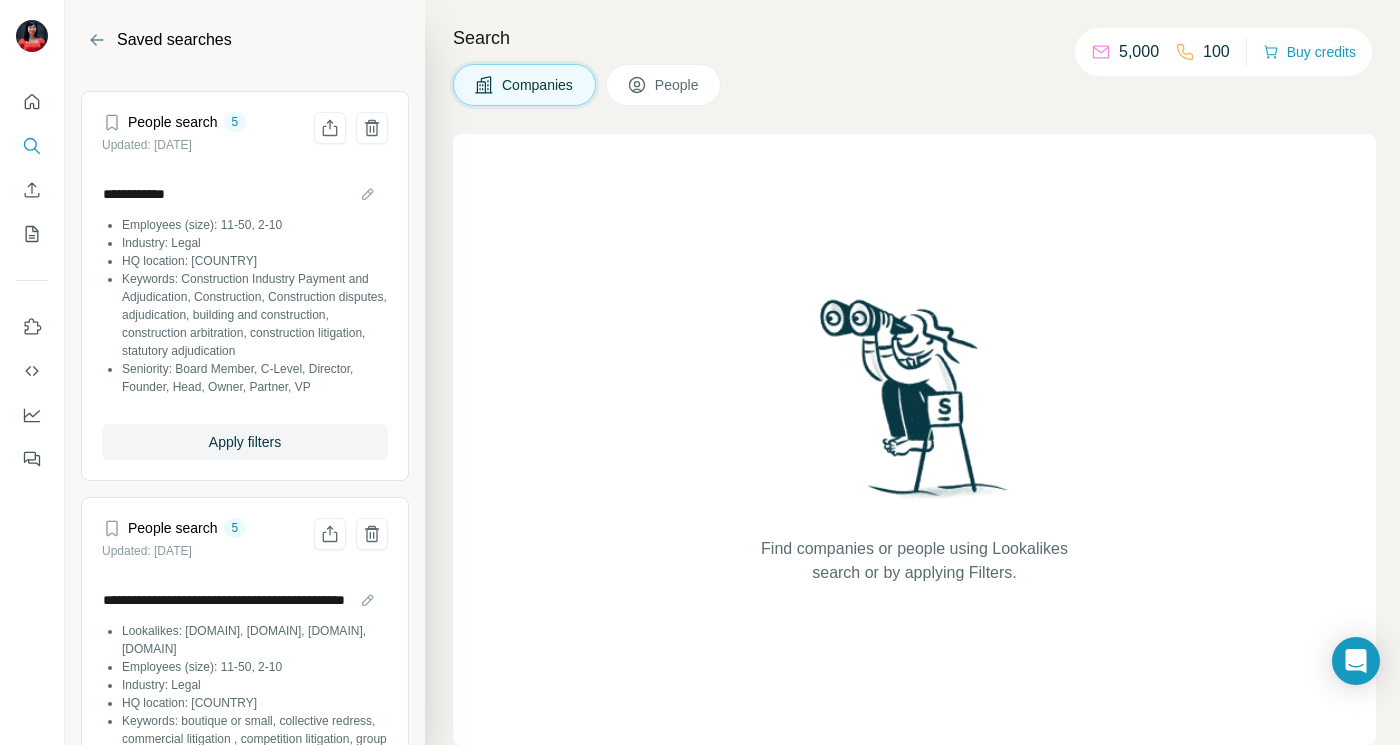 scroll, scrollTop: 820, scrollLeft: 0, axis: vertical 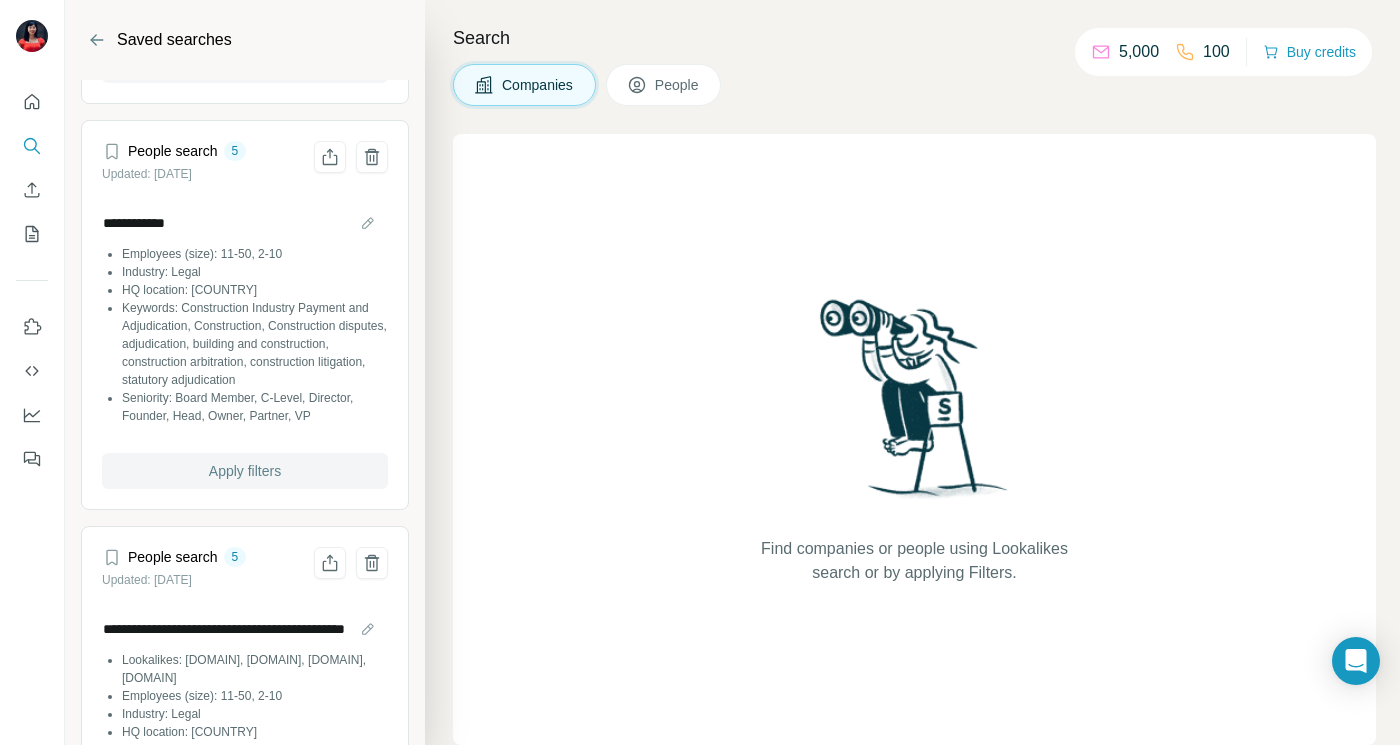 click on "Apply filters" at bounding box center [245, 471] 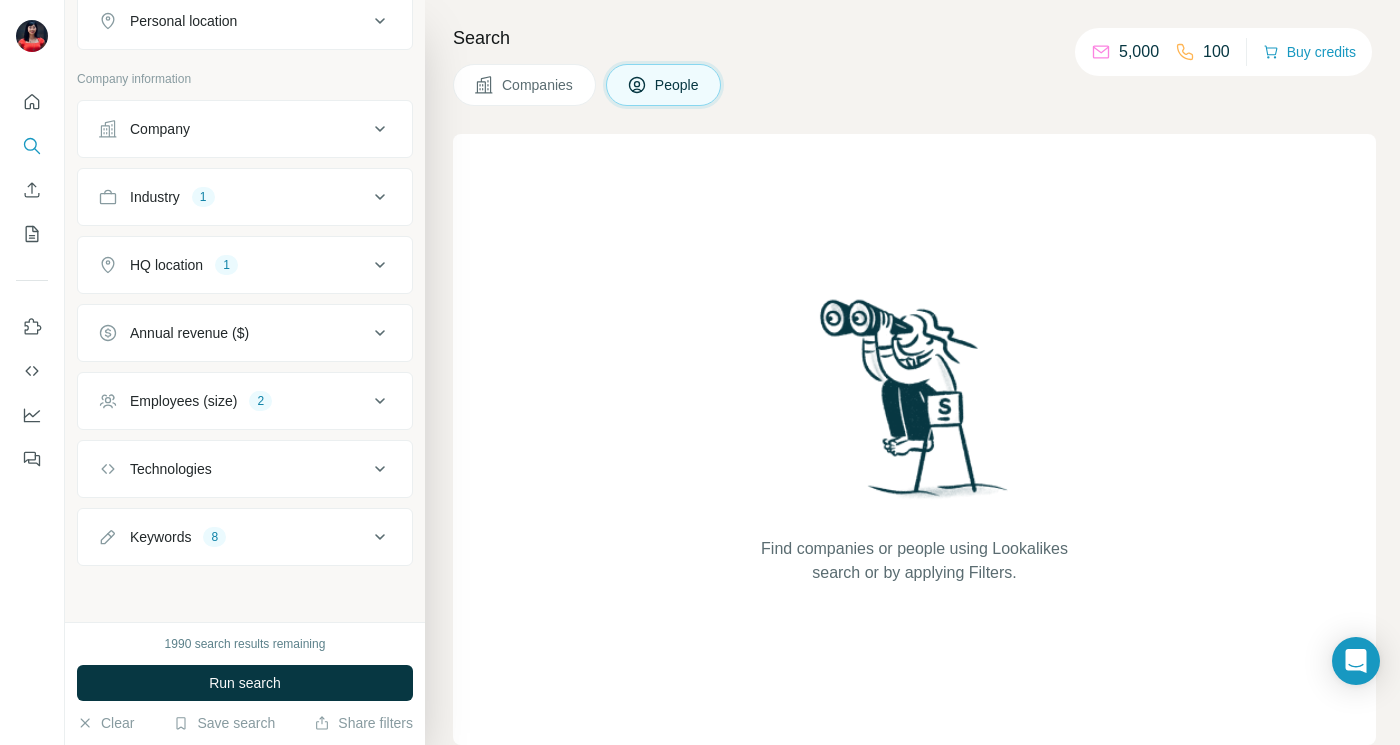 scroll, scrollTop: 351, scrollLeft: 0, axis: vertical 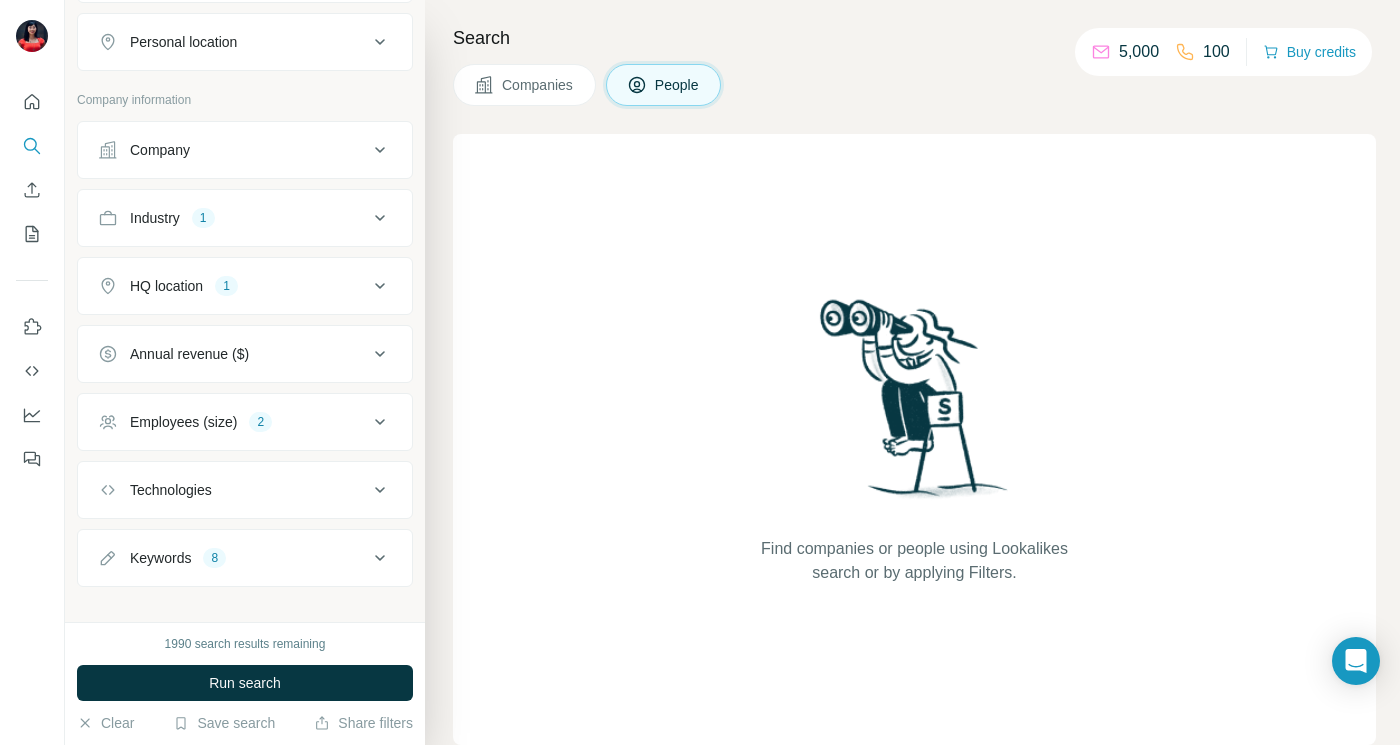 click on "8" at bounding box center (214, 558) 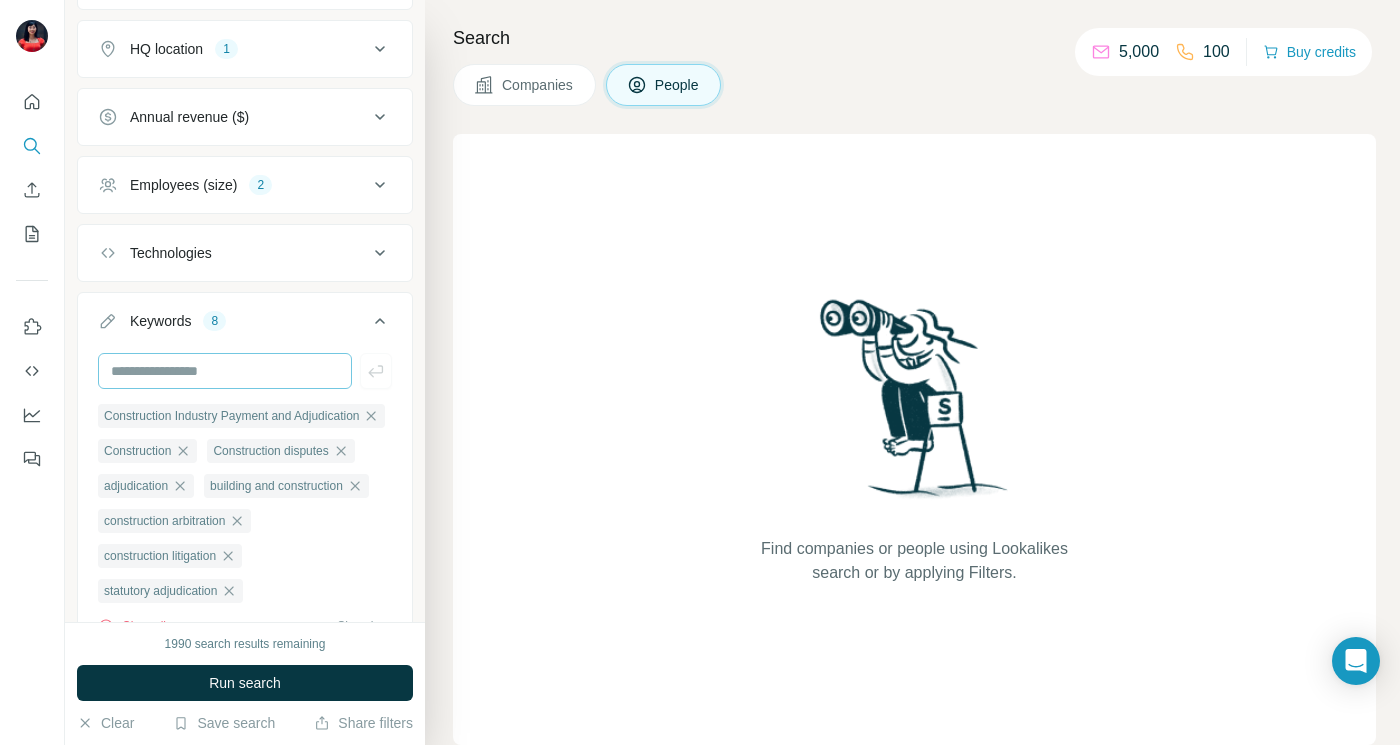 scroll, scrollTop: 580, scrollLeft: 0, axis: vertical 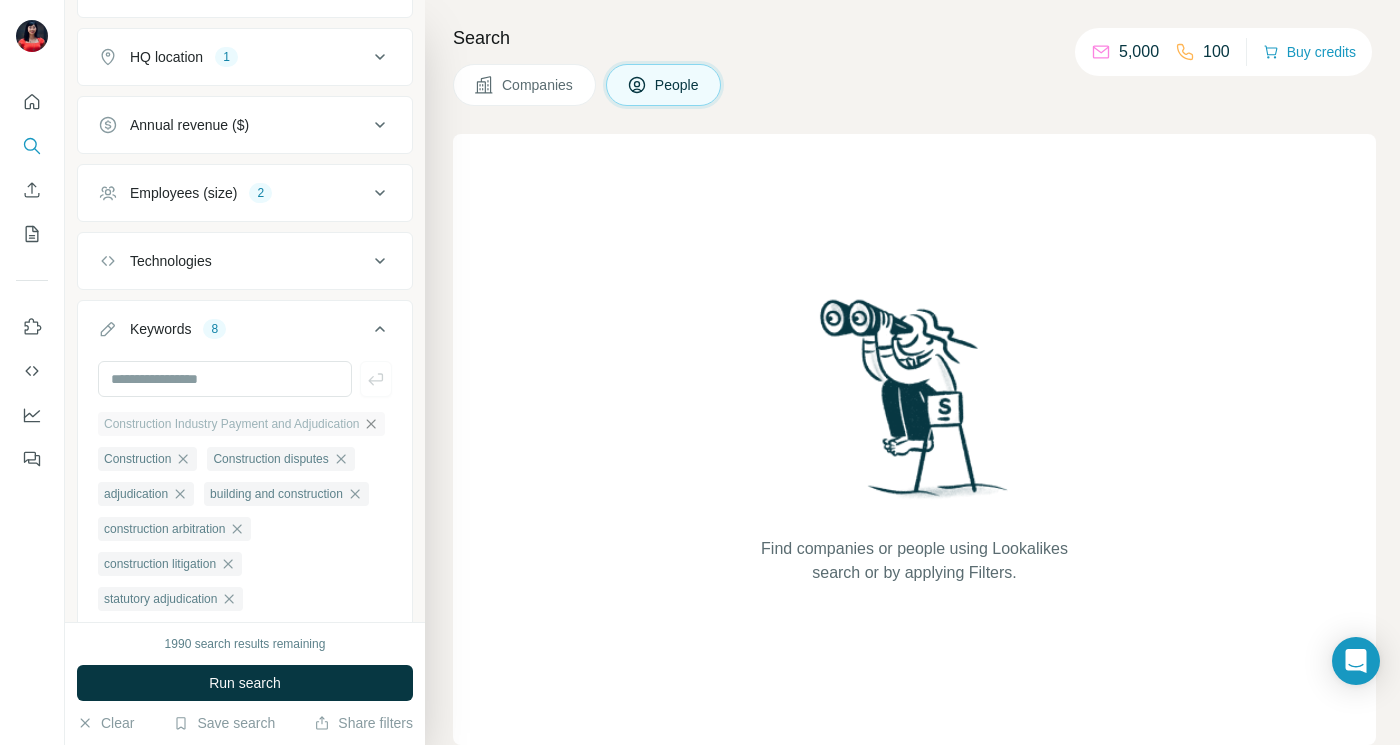 click 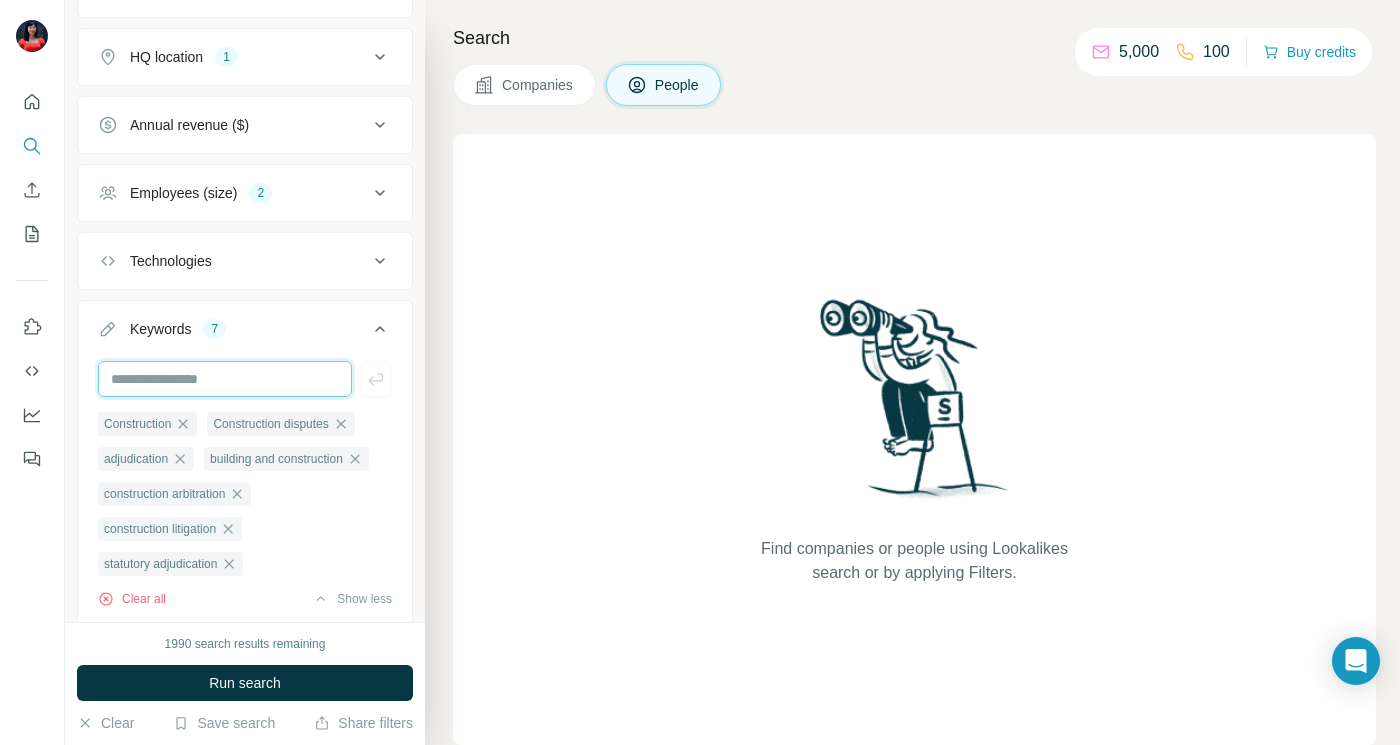 click at bounding box center [225, 379] 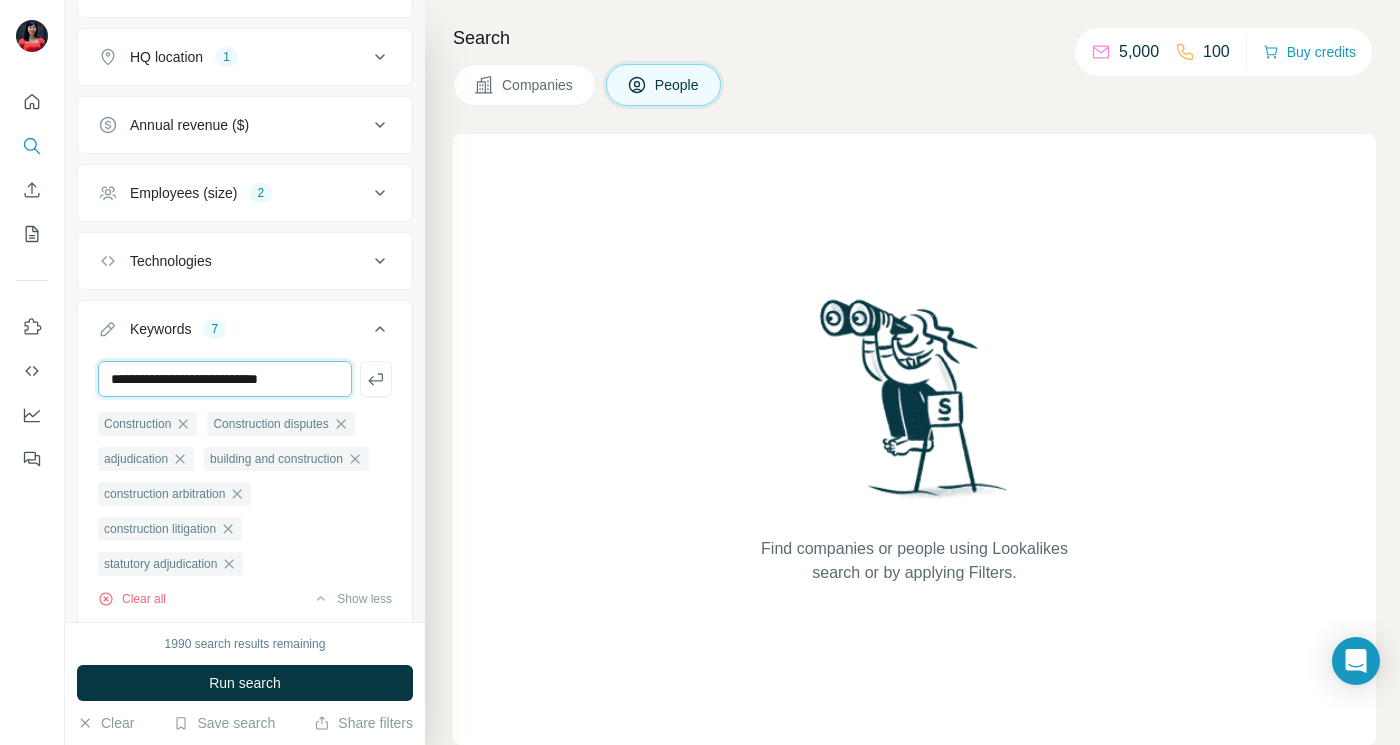 type on "**********" 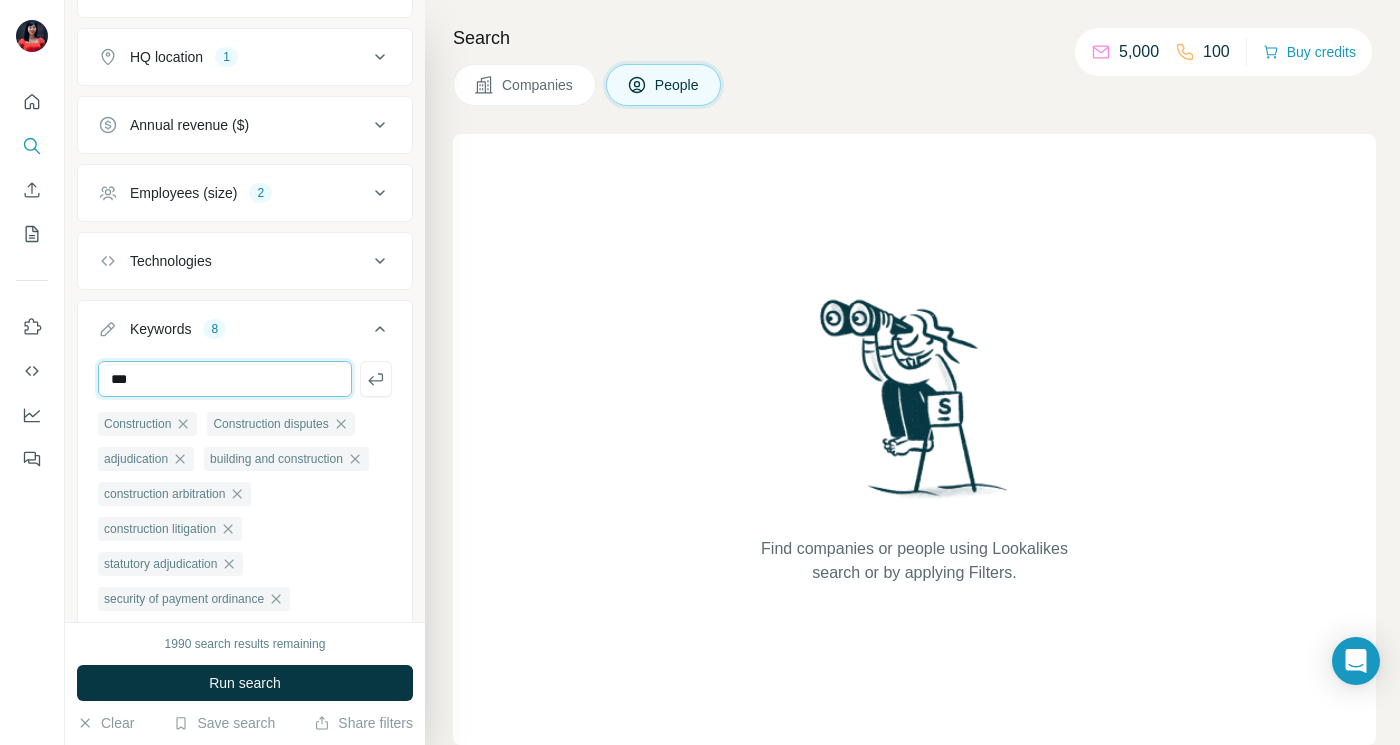 type on "***" 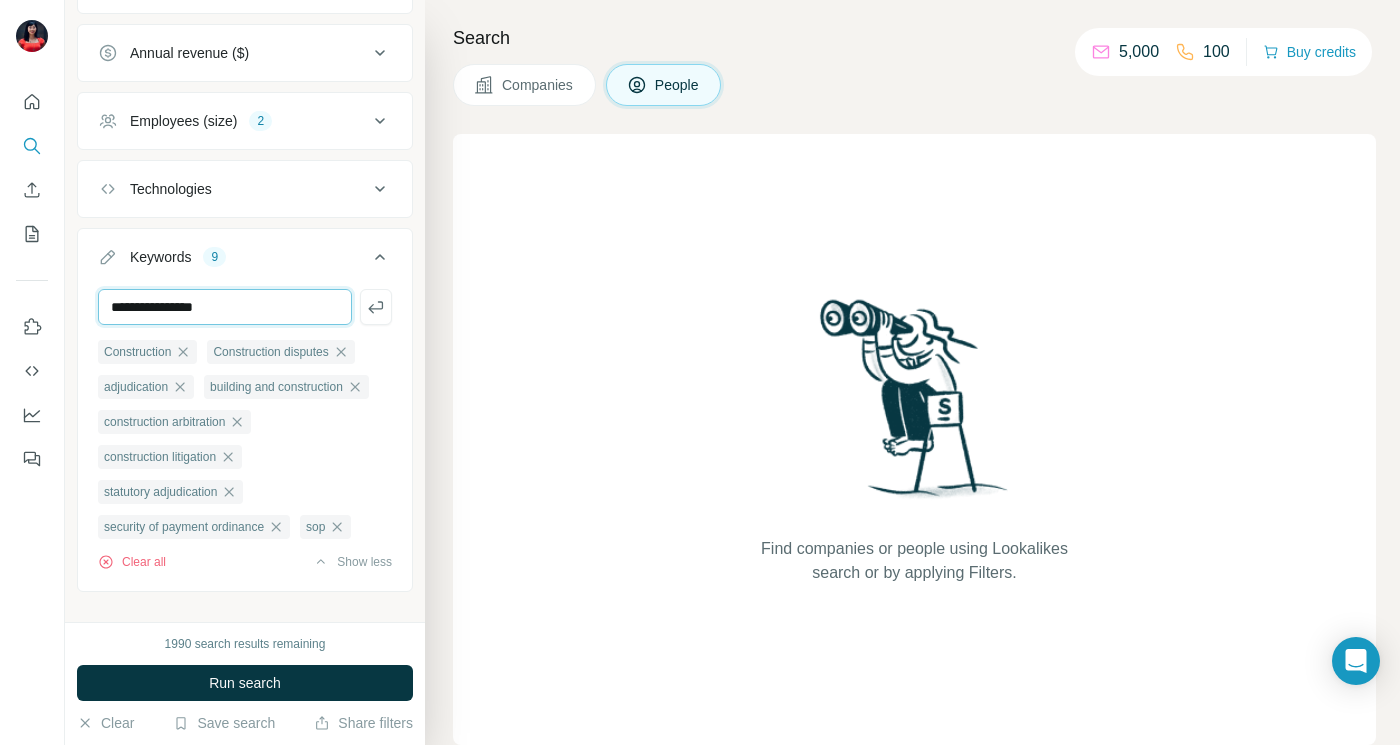 scroll, scrollTop: 657, scrollLeft: 0, axis: vertical 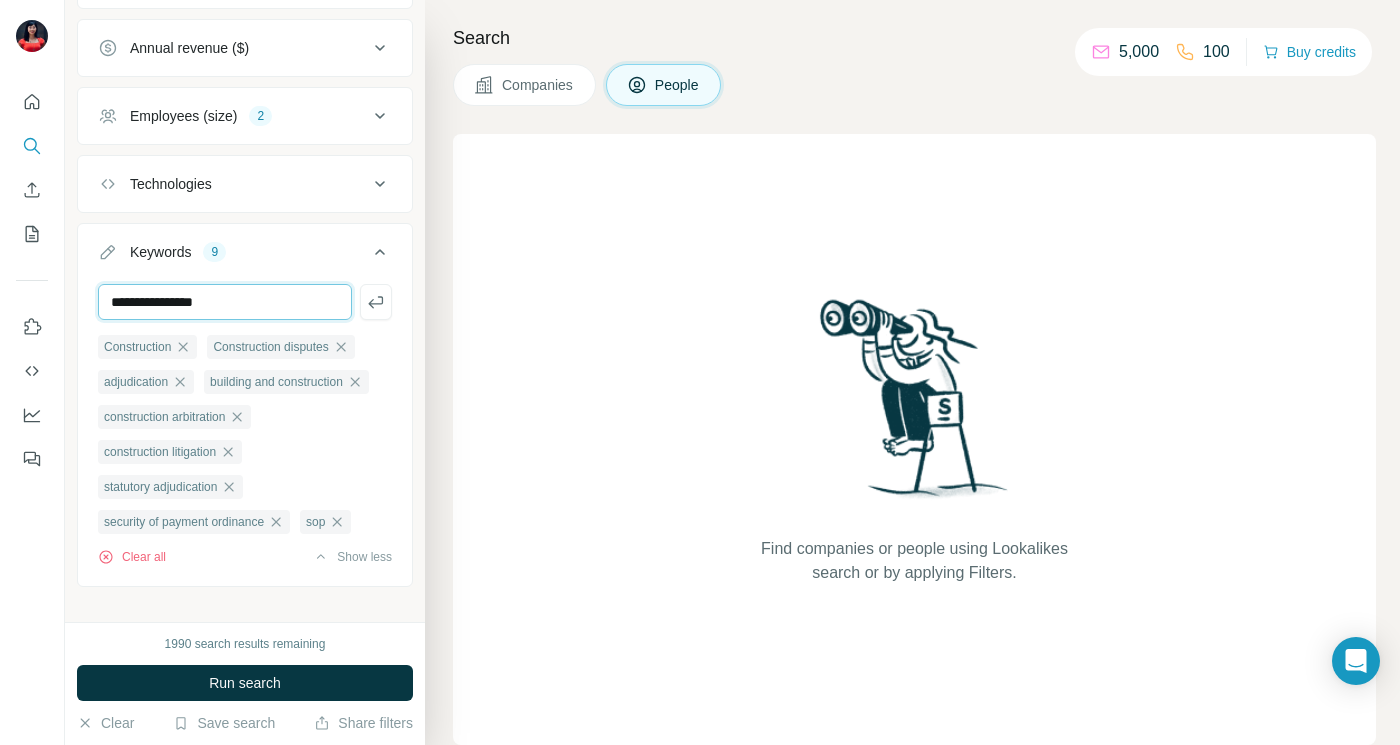 type on "**********" 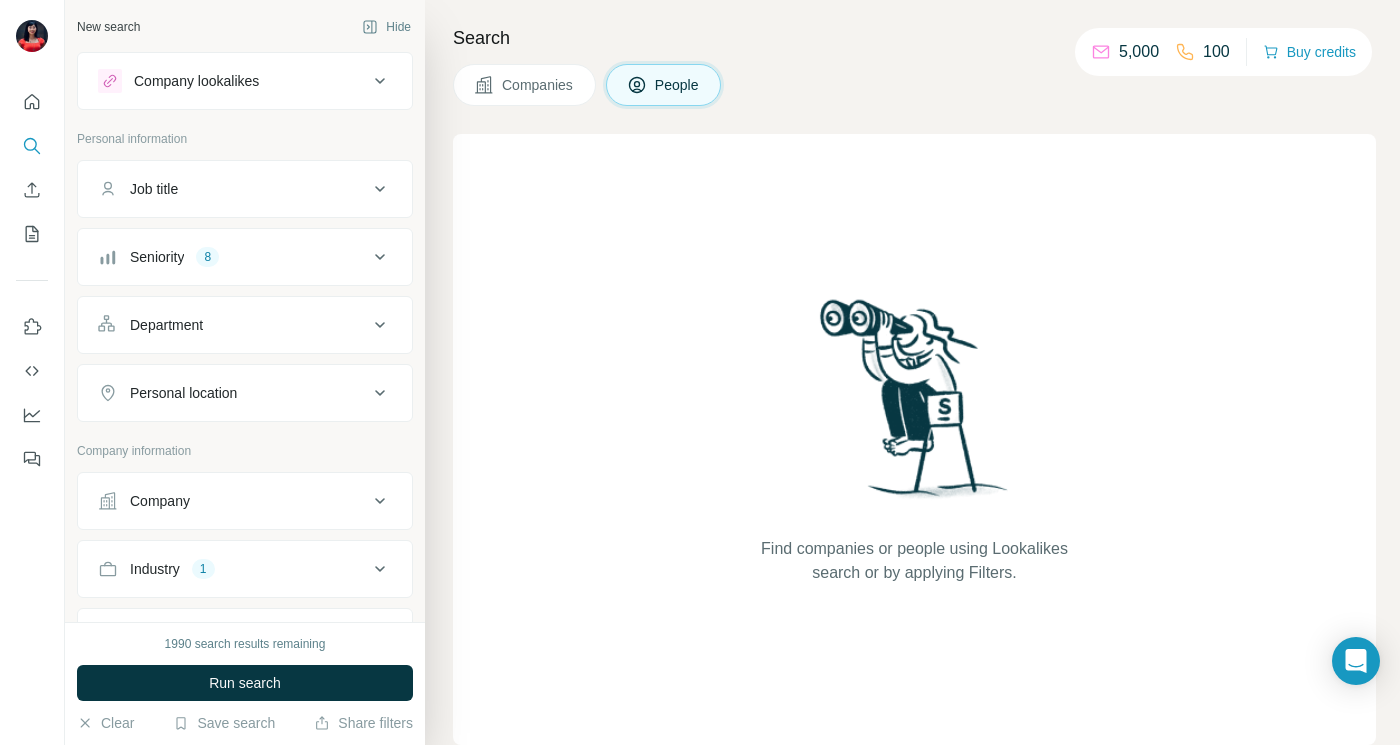 scroll, scrollTop: 16, scrollLeft: 0, axis: vertical 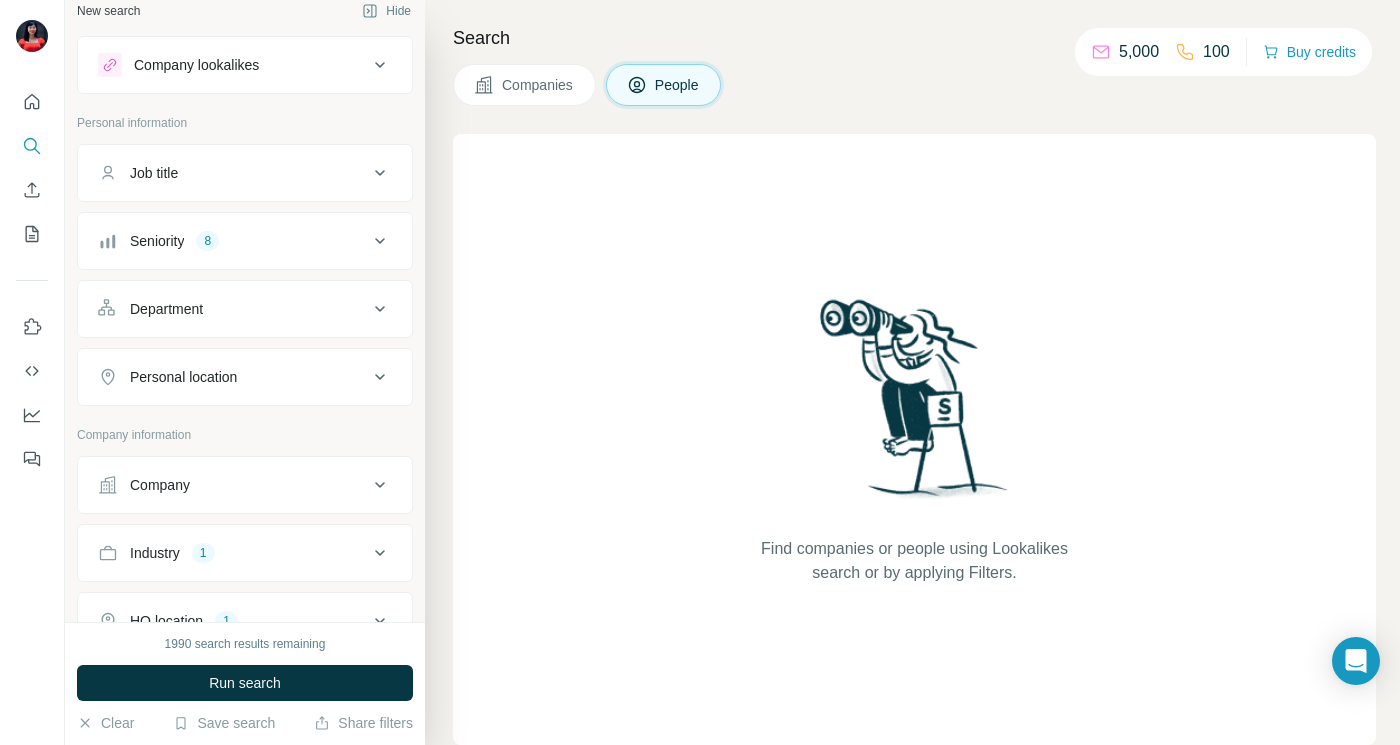 click on "Seniority 8" at bounding box center (233, 241) 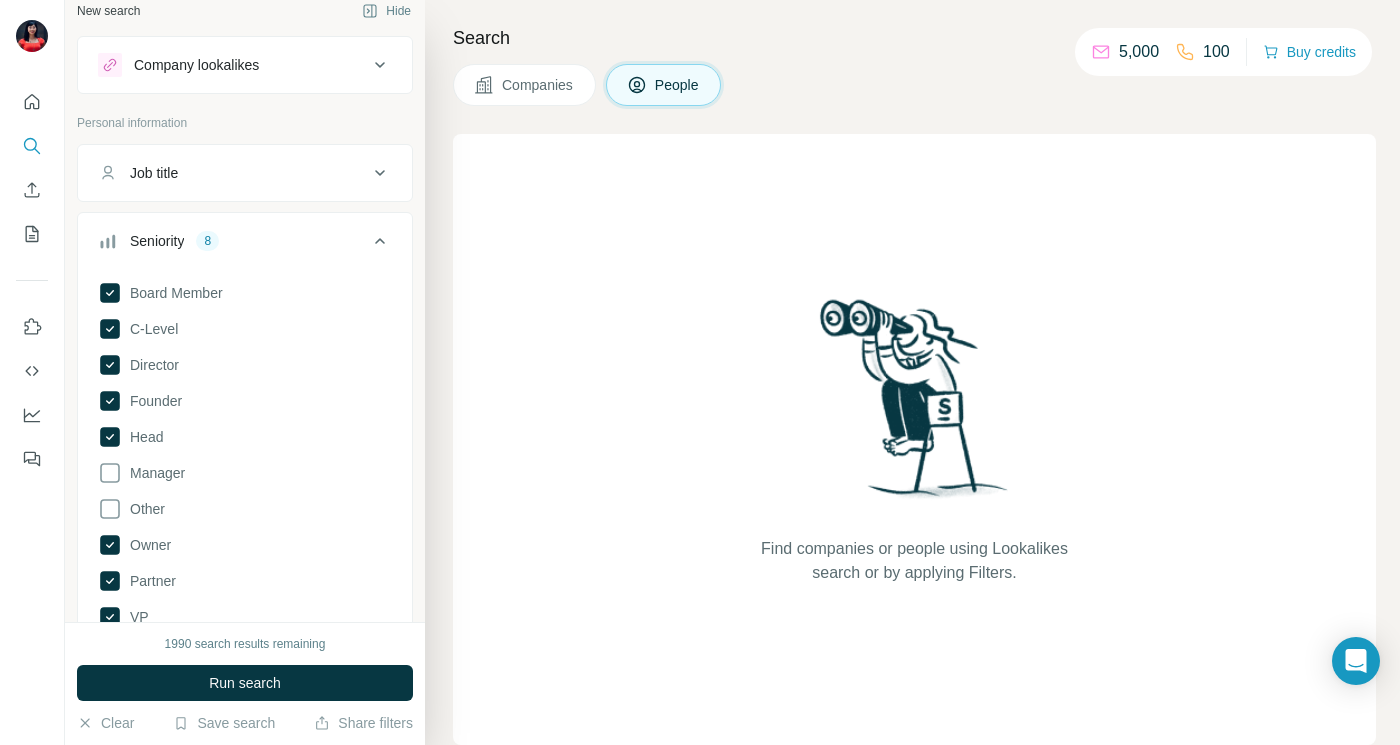 click on "Seniority 8" at bounding box center [233, 241] 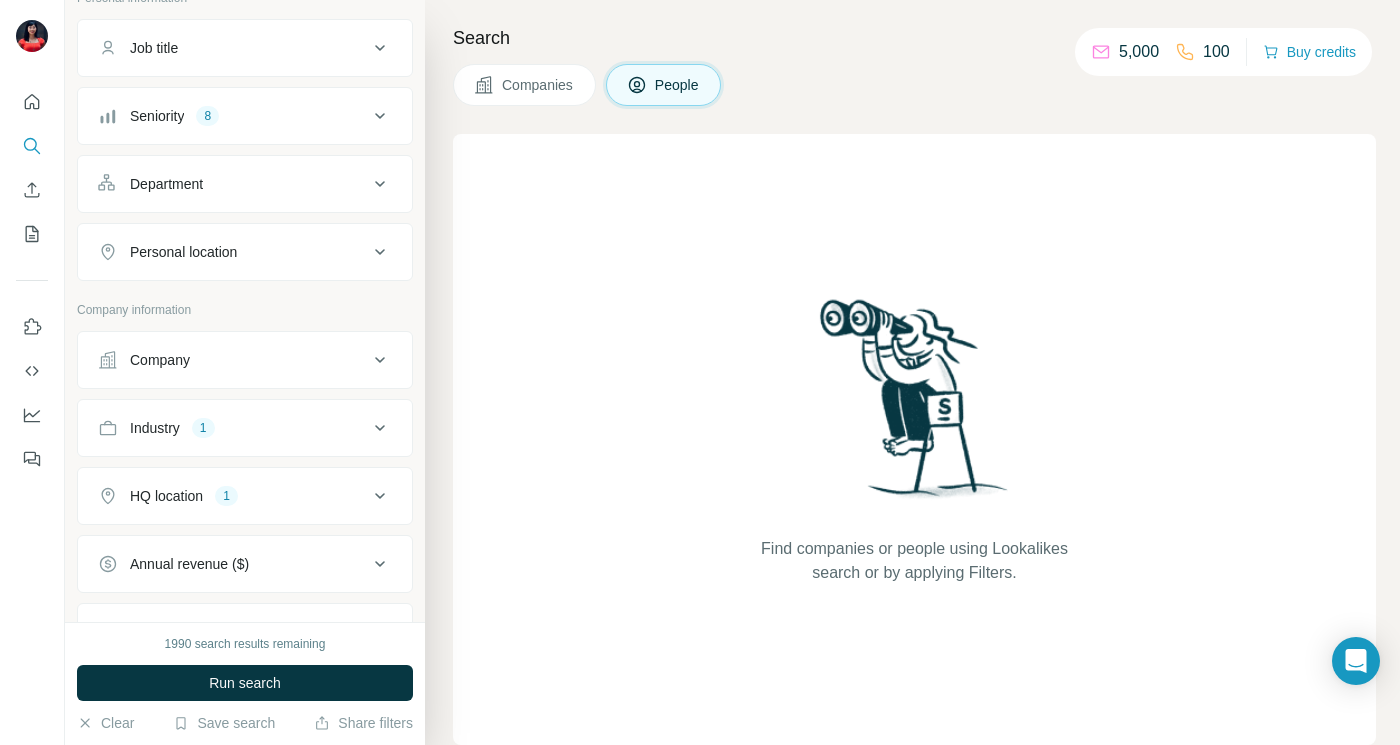 scroll, scrollTop: 227, scrollLeft: 0, axis: vertical 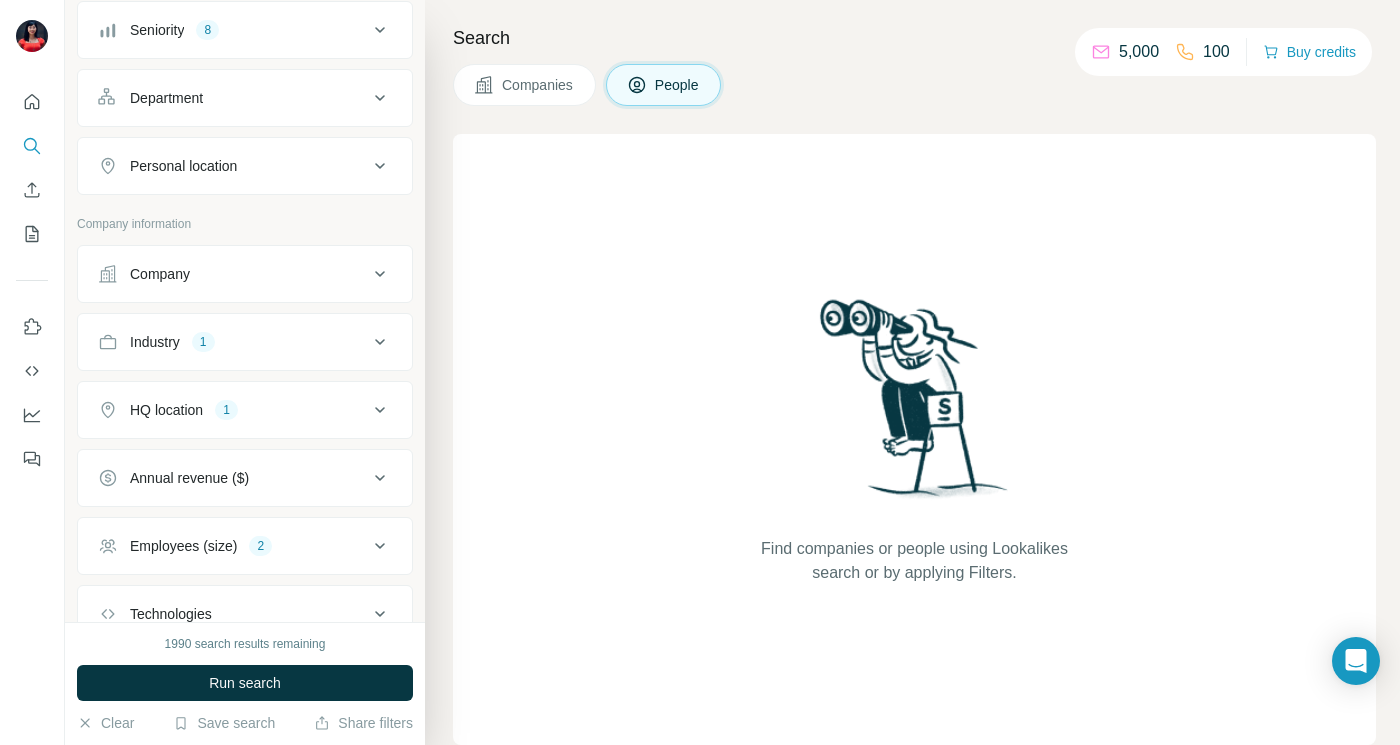 click on "HQ location 1" at bounding box center [233, 410] 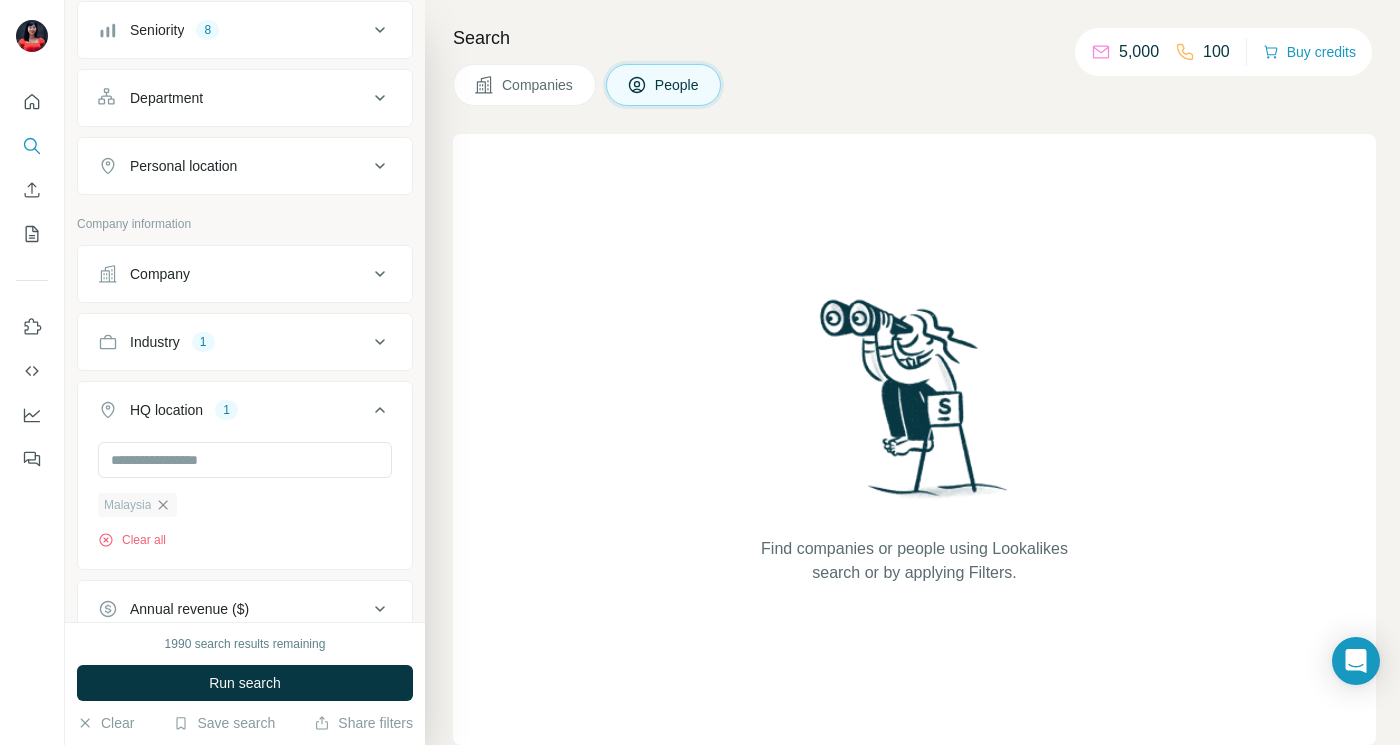 click 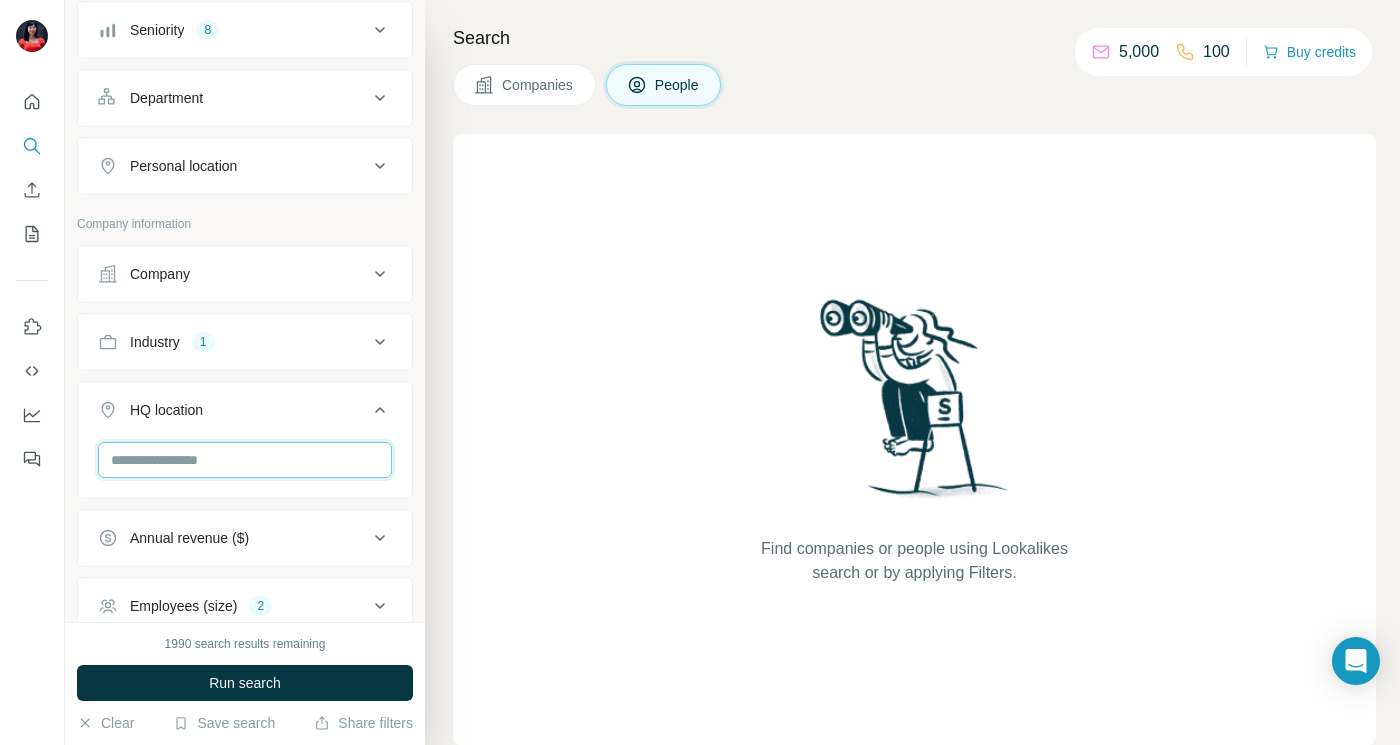 click at bounding box center [245, 460] 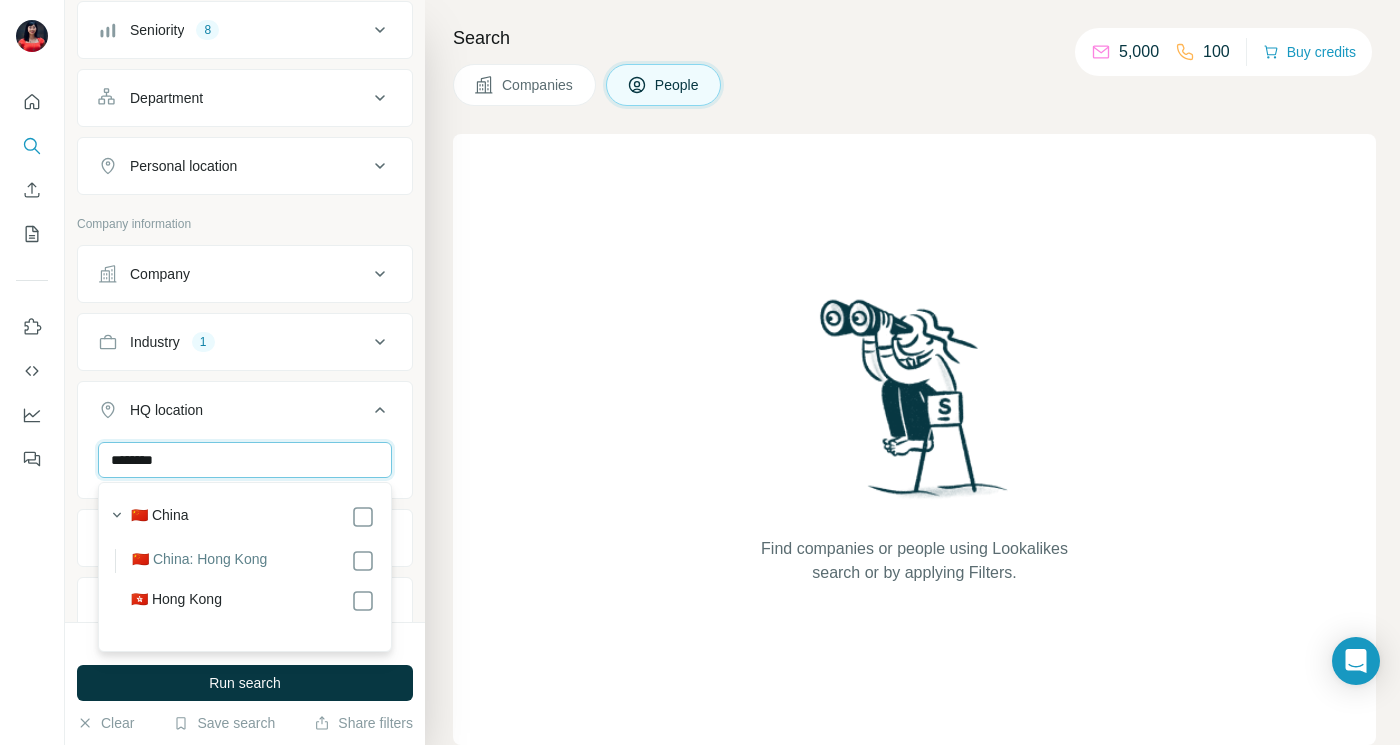 type on "********" 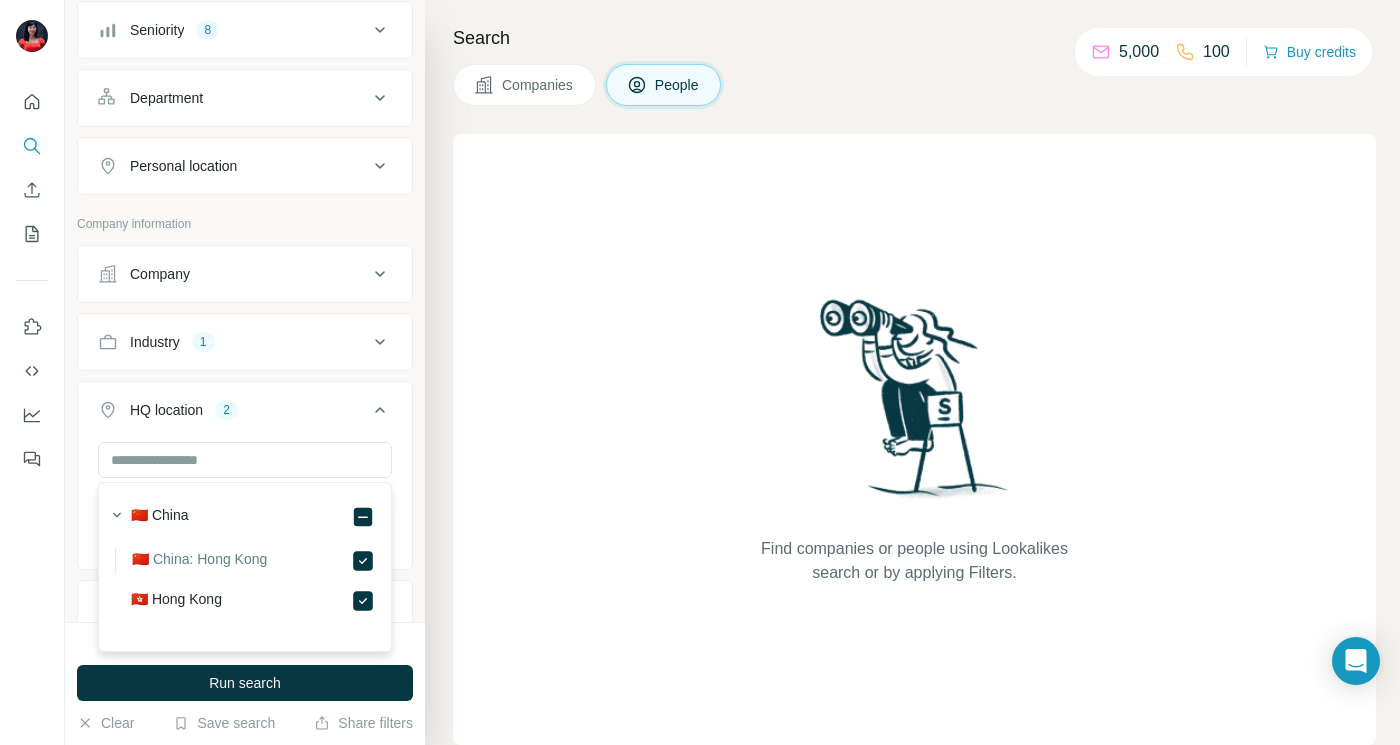 click on "HQ location 2" at bounding box center (233, 410) 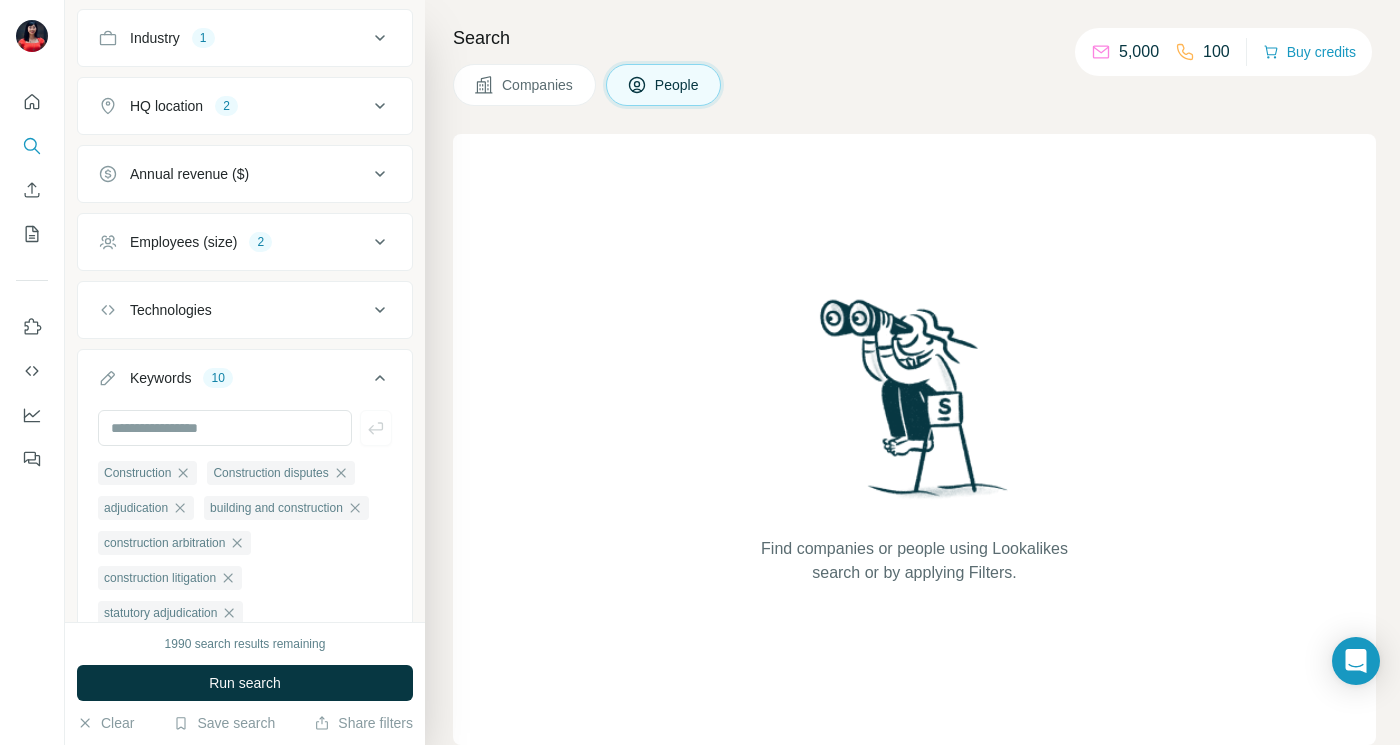 scroll, scrollTop: 525, scrollLeft: 0, axis: vertical 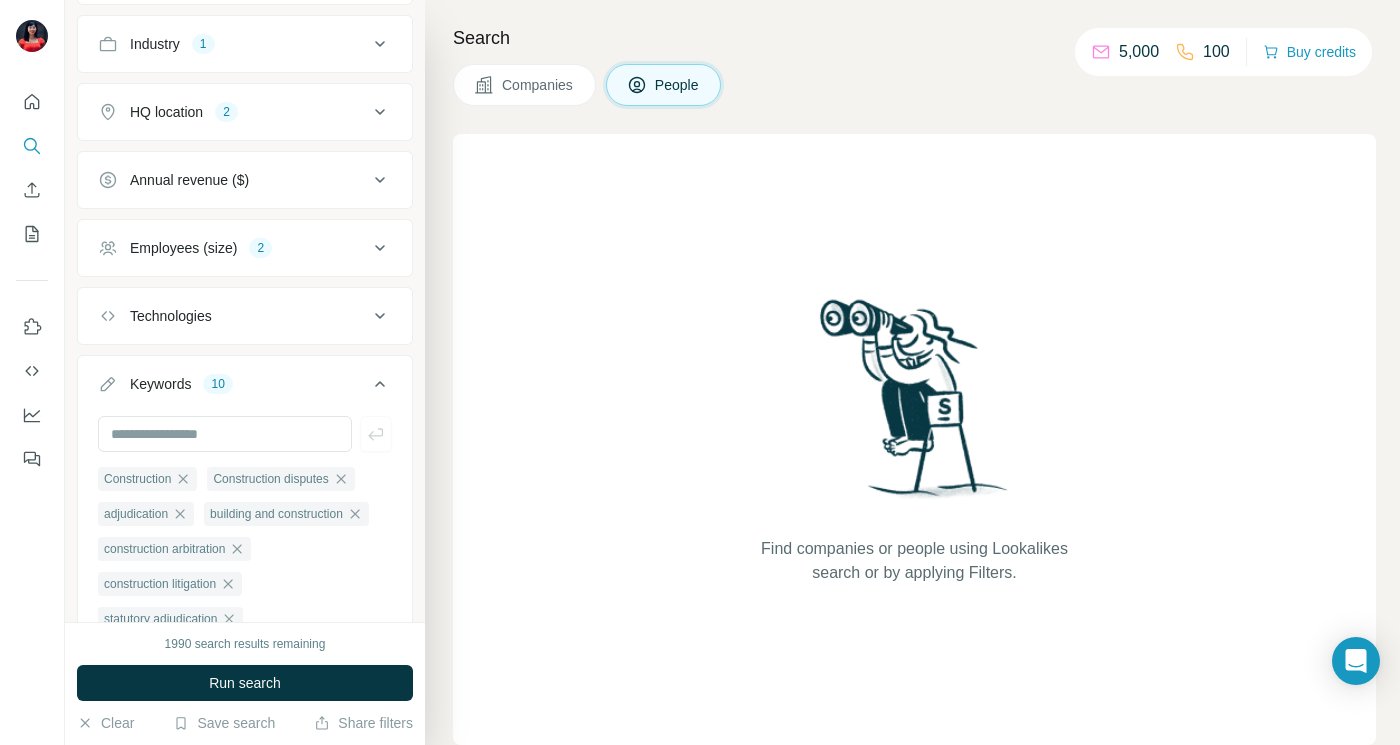 click on "Employees (size) 2" at bounding box center (233, 248) 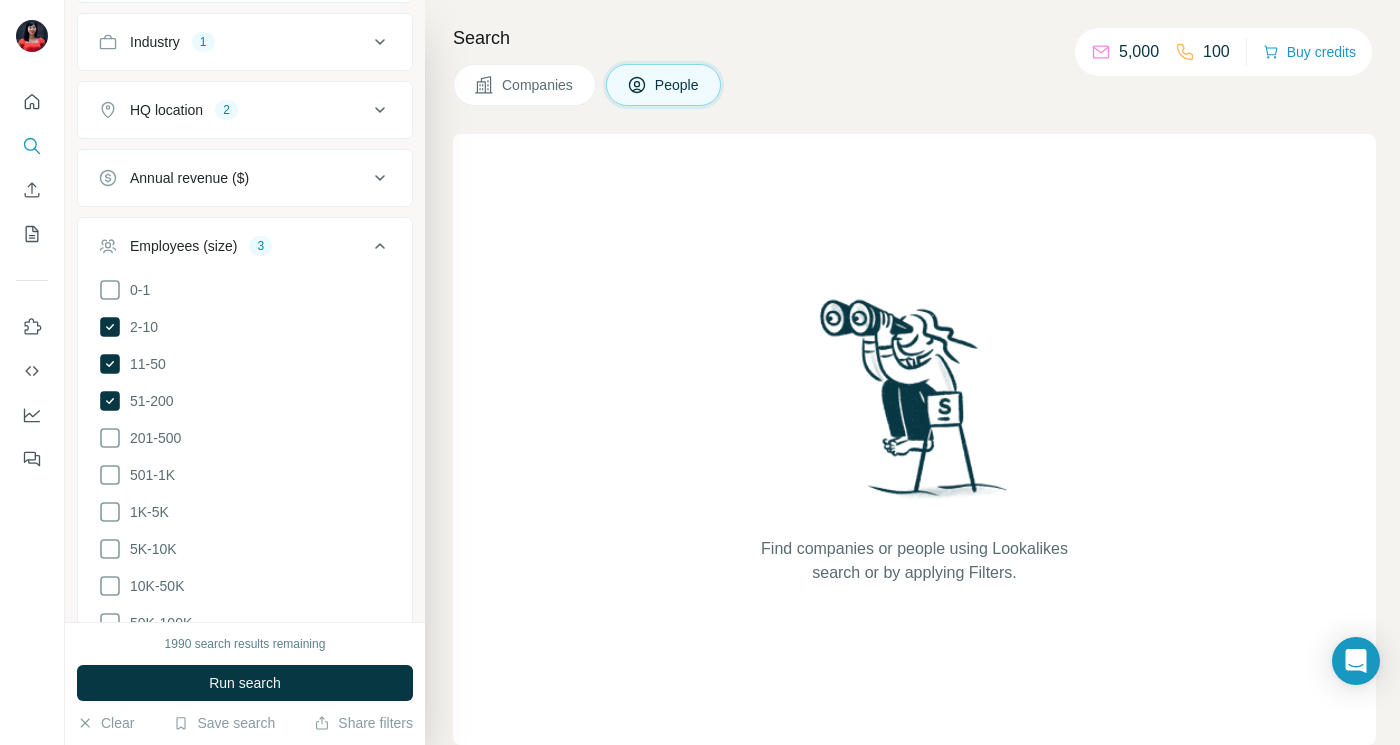 scroll, scrollTop: 519, scrollLeft: 0, axis: vertical 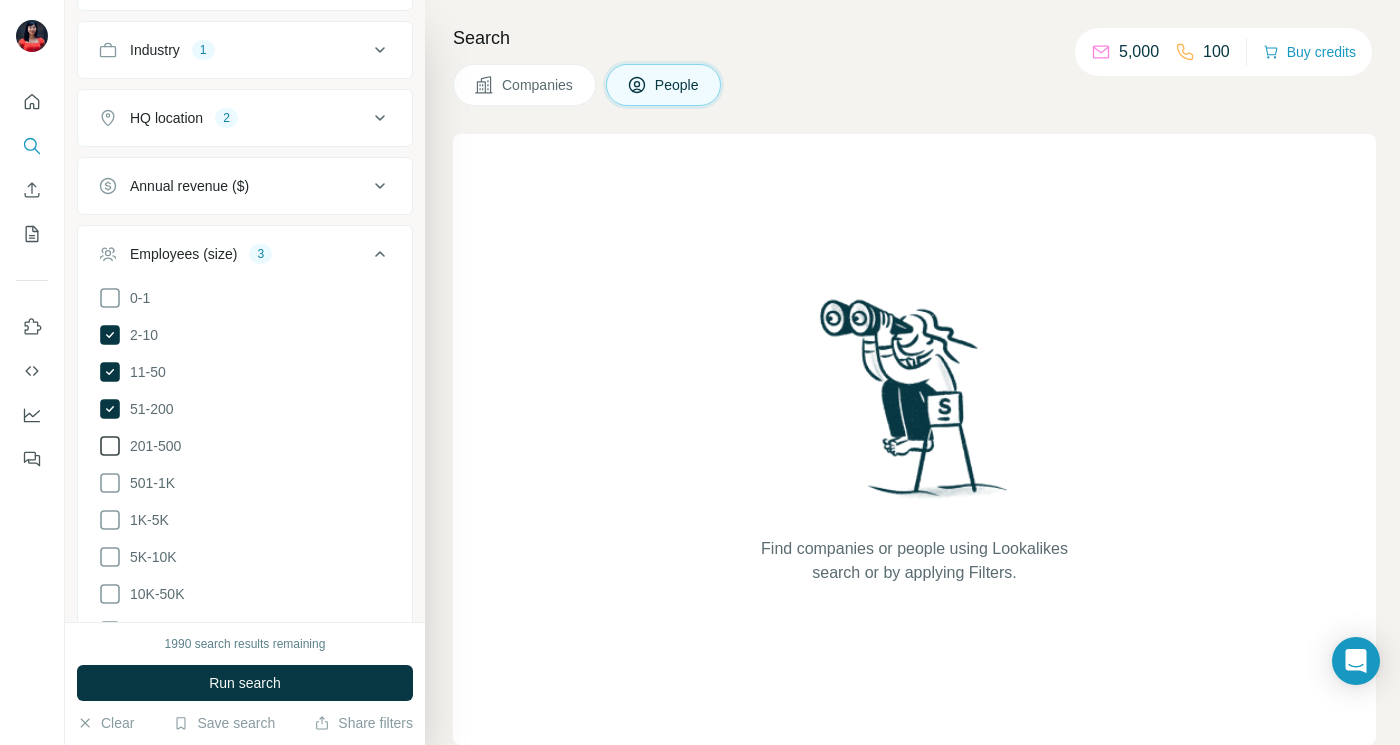 click 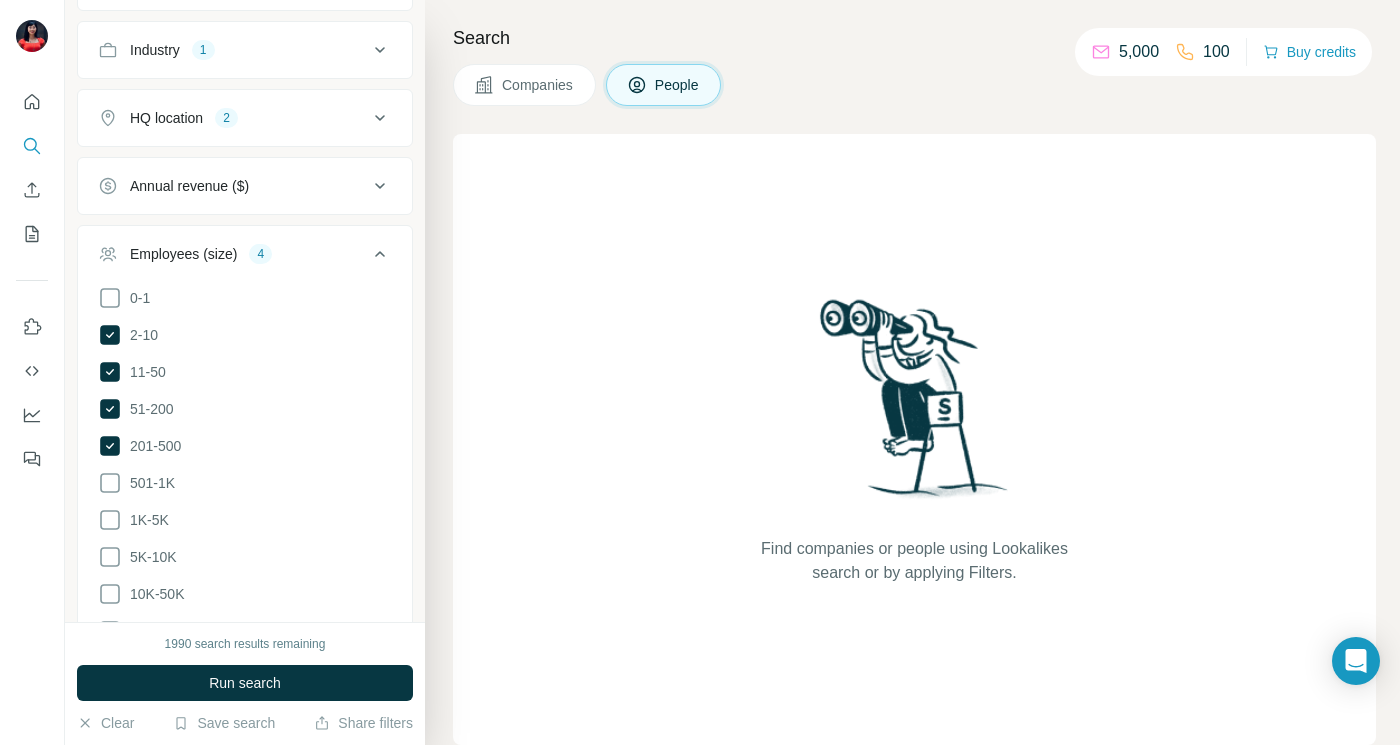 click 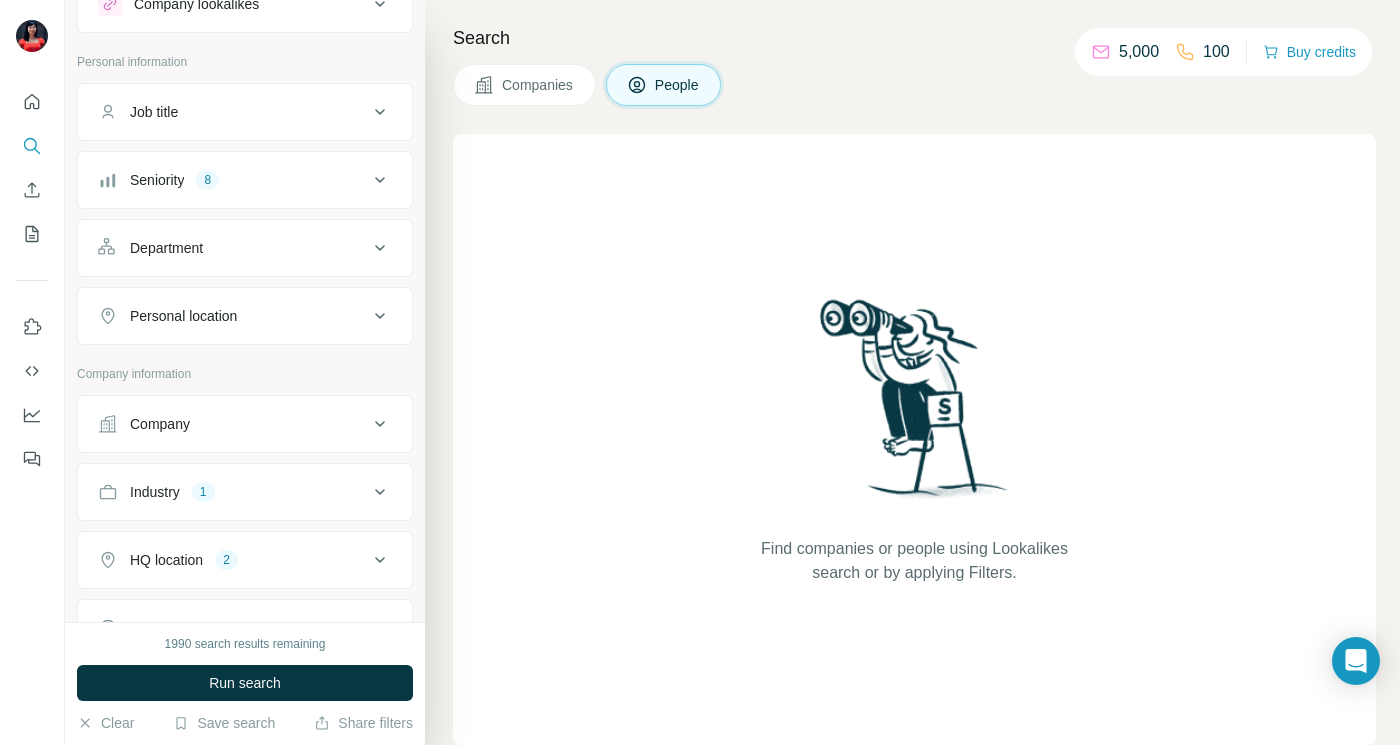 scroll, scrollTop: 76, scrollLeft: 0, axis: vertical 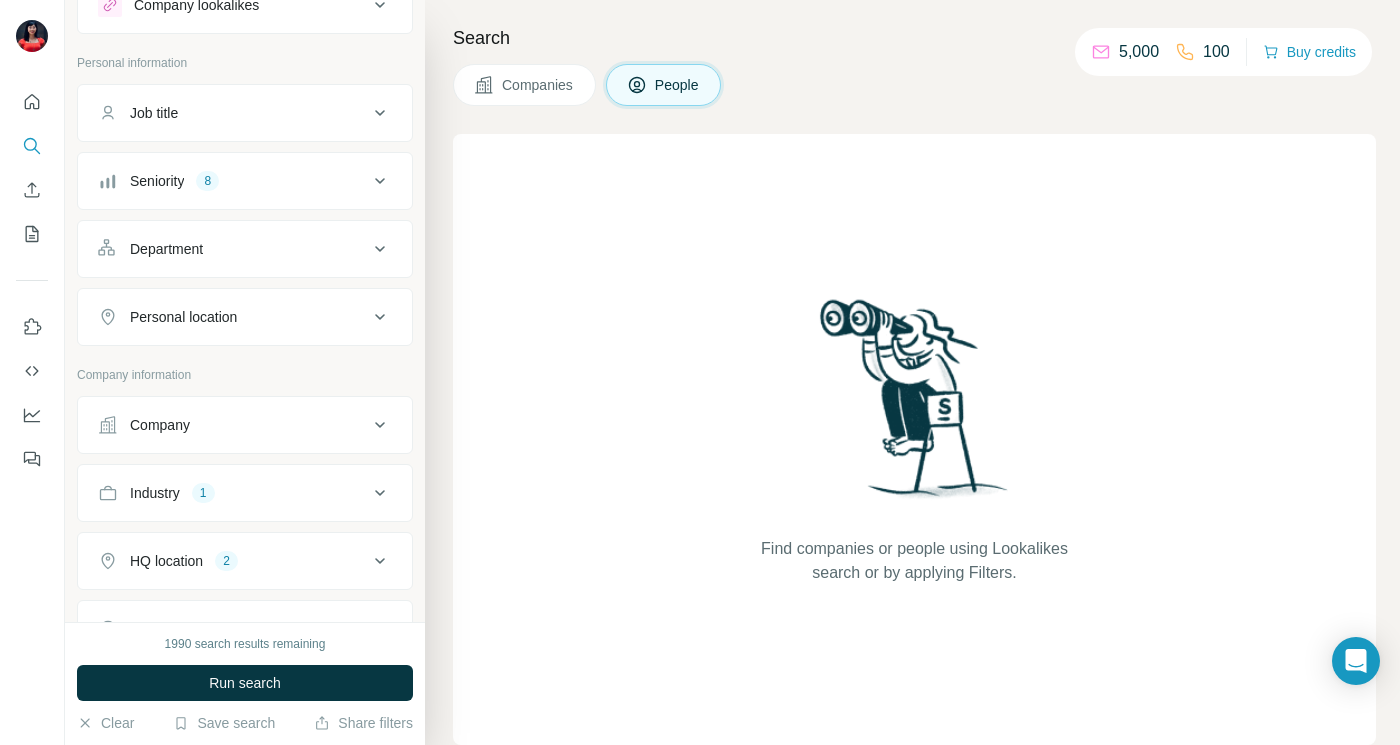 click on "Personal location" at bounding box center (245, 317) 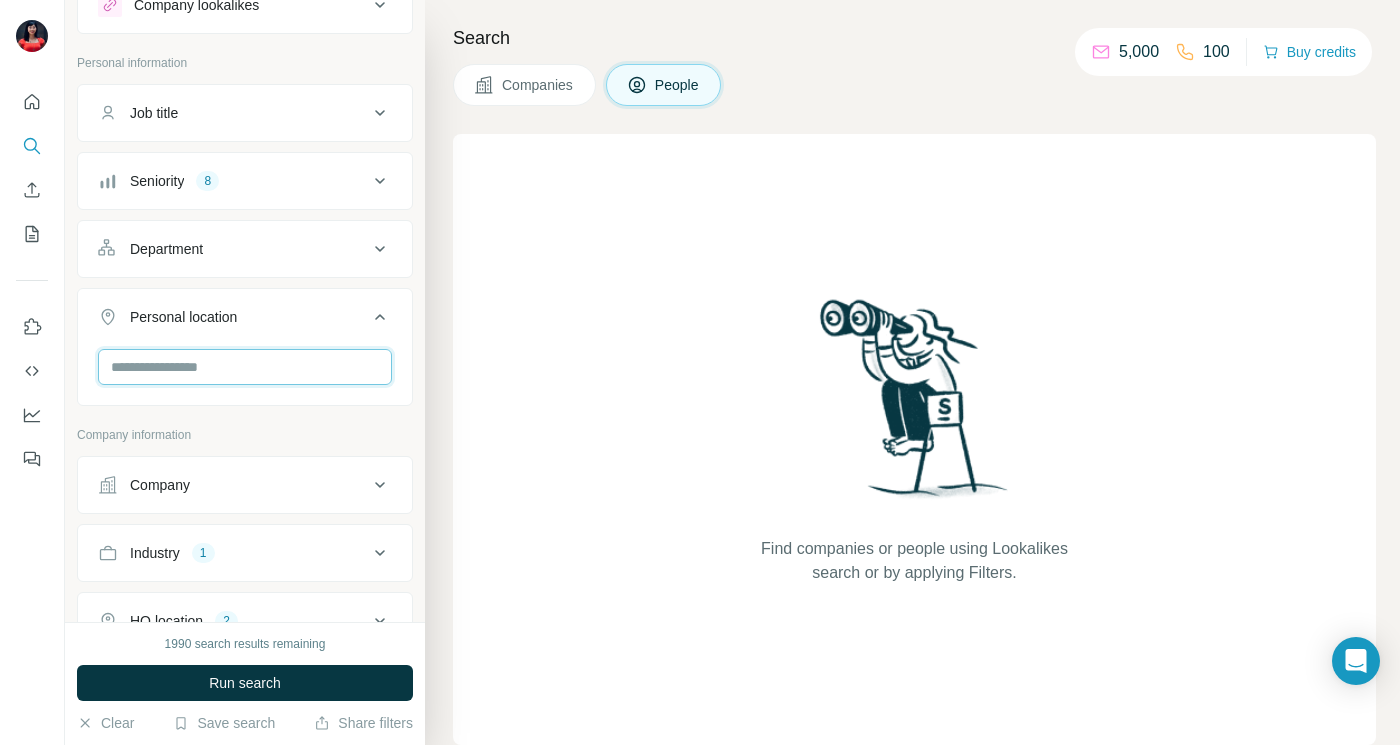 click at bounding box center (245, 367) 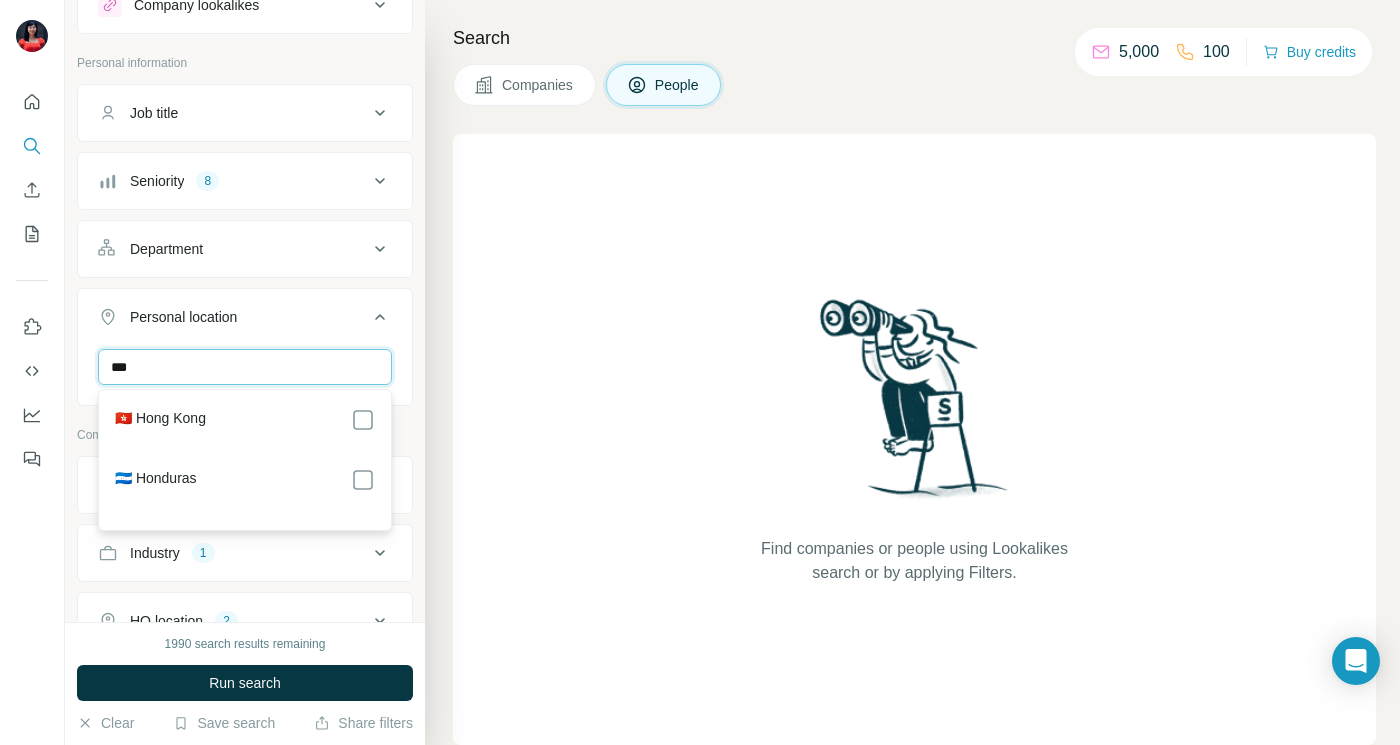 type on "***" 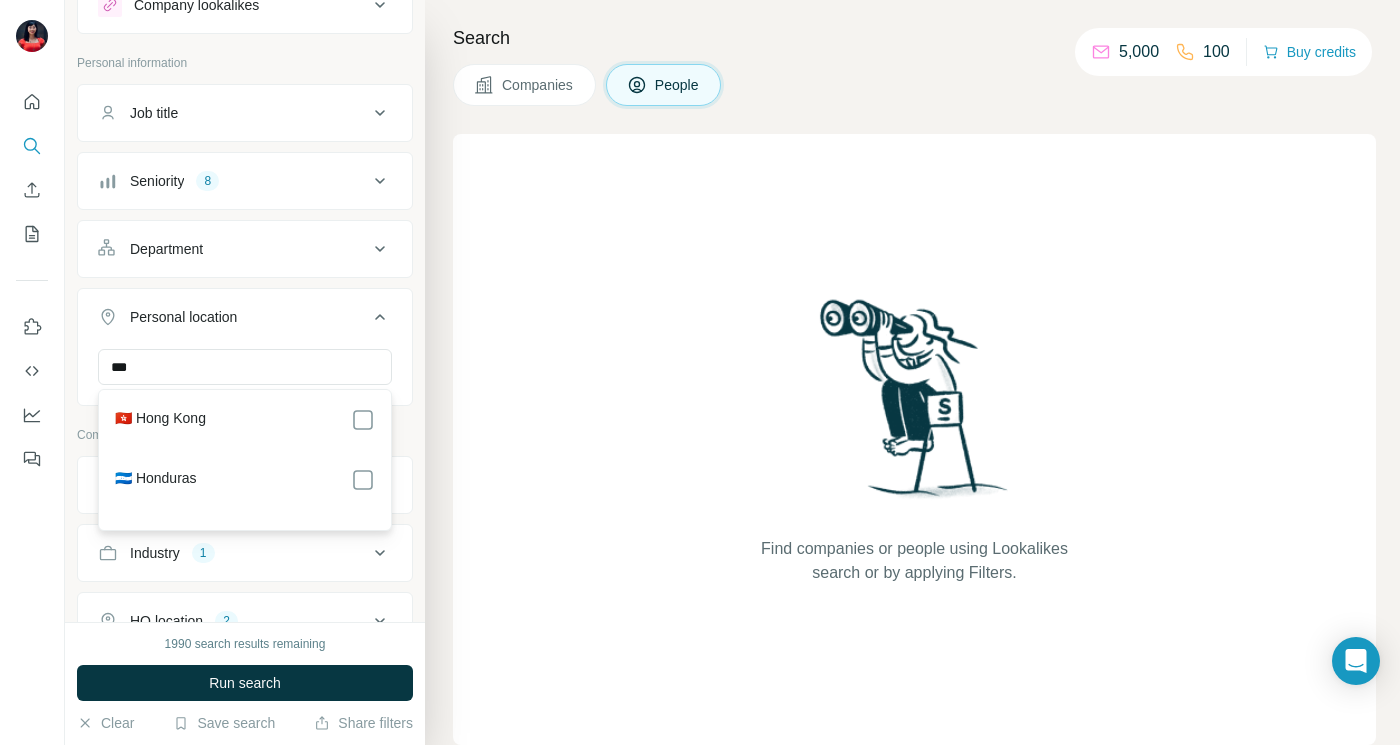 click on "🇭🇰 Hong Kong" at bounding box center (245, 420) 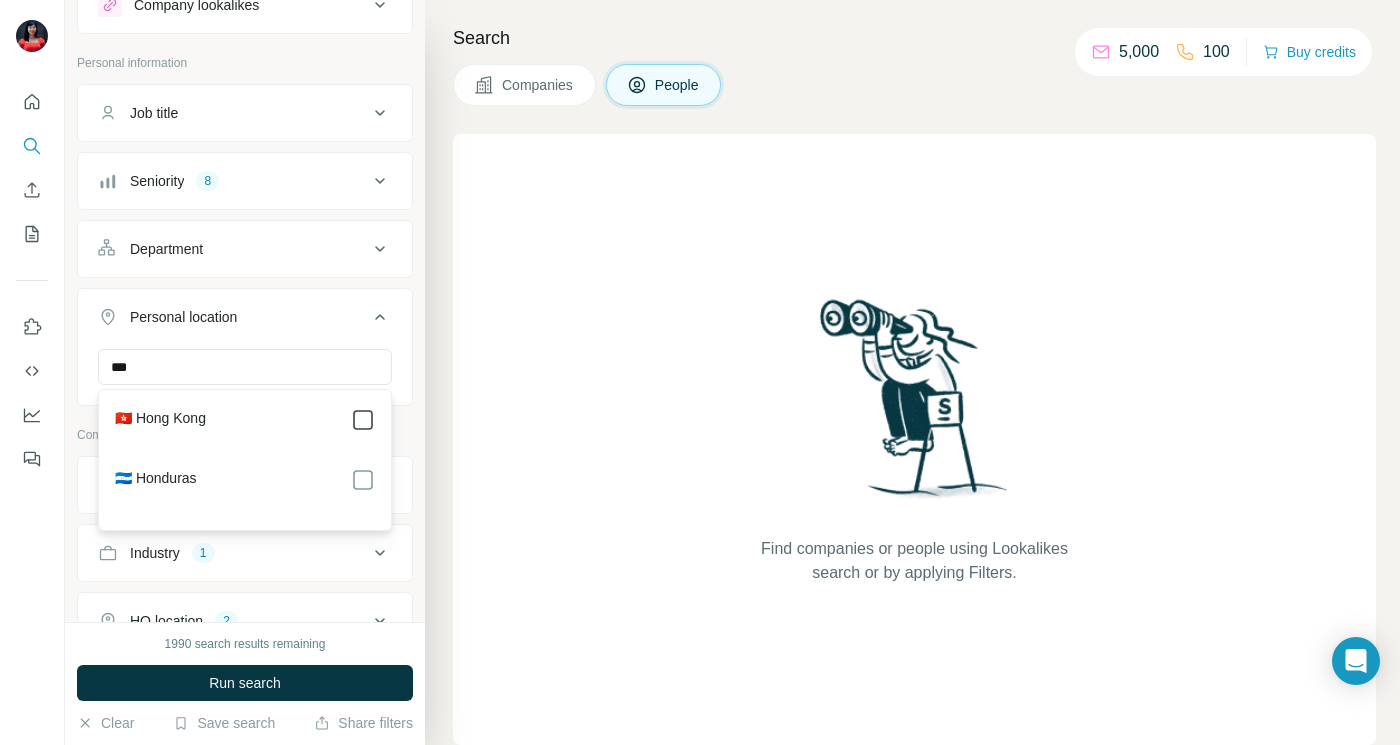 click 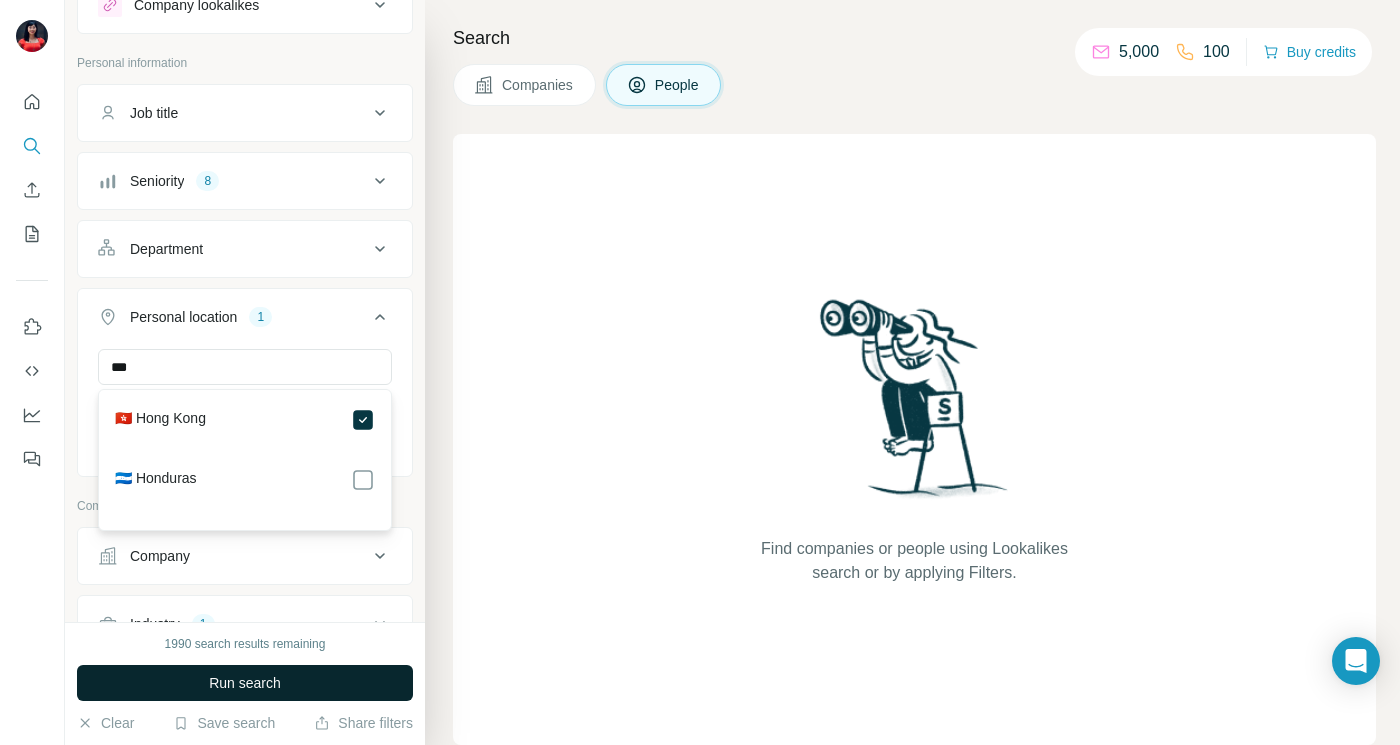 type 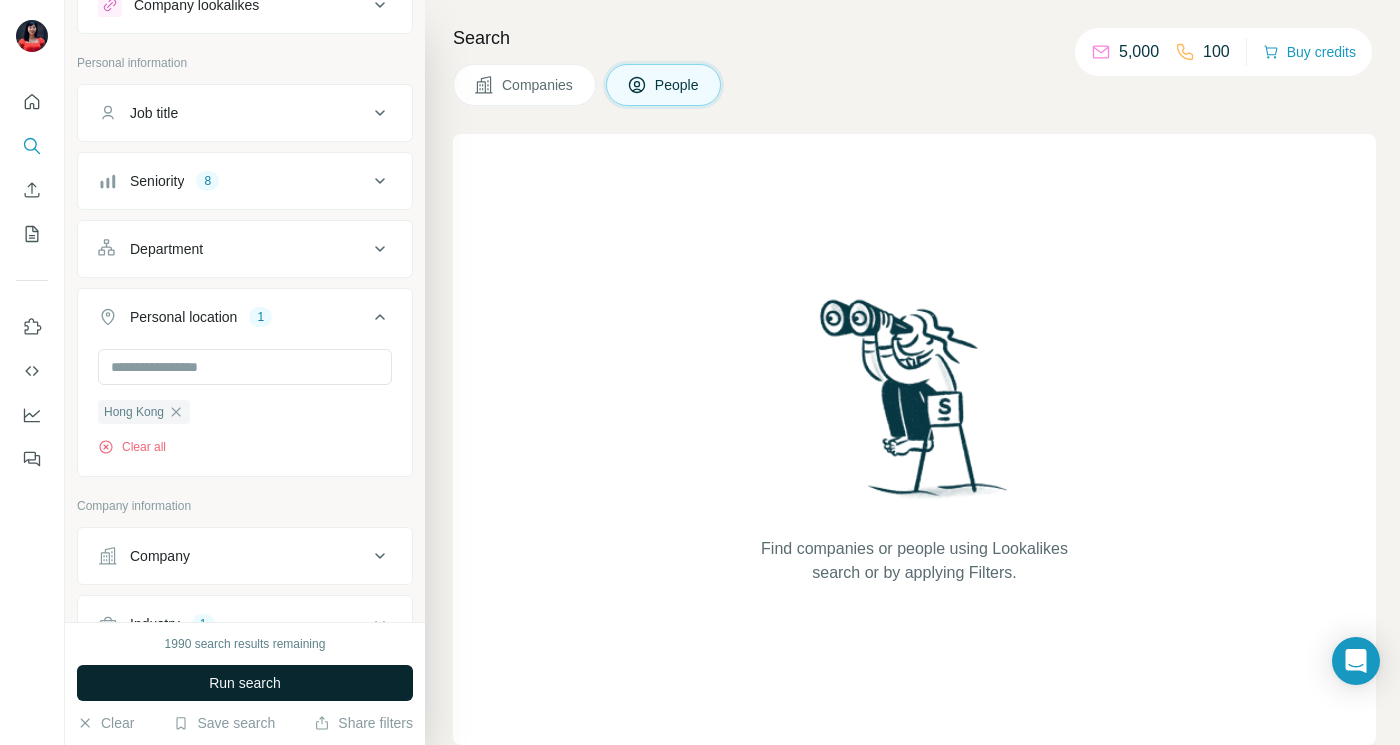 click on "Run search" at bounding box center [245, 683] 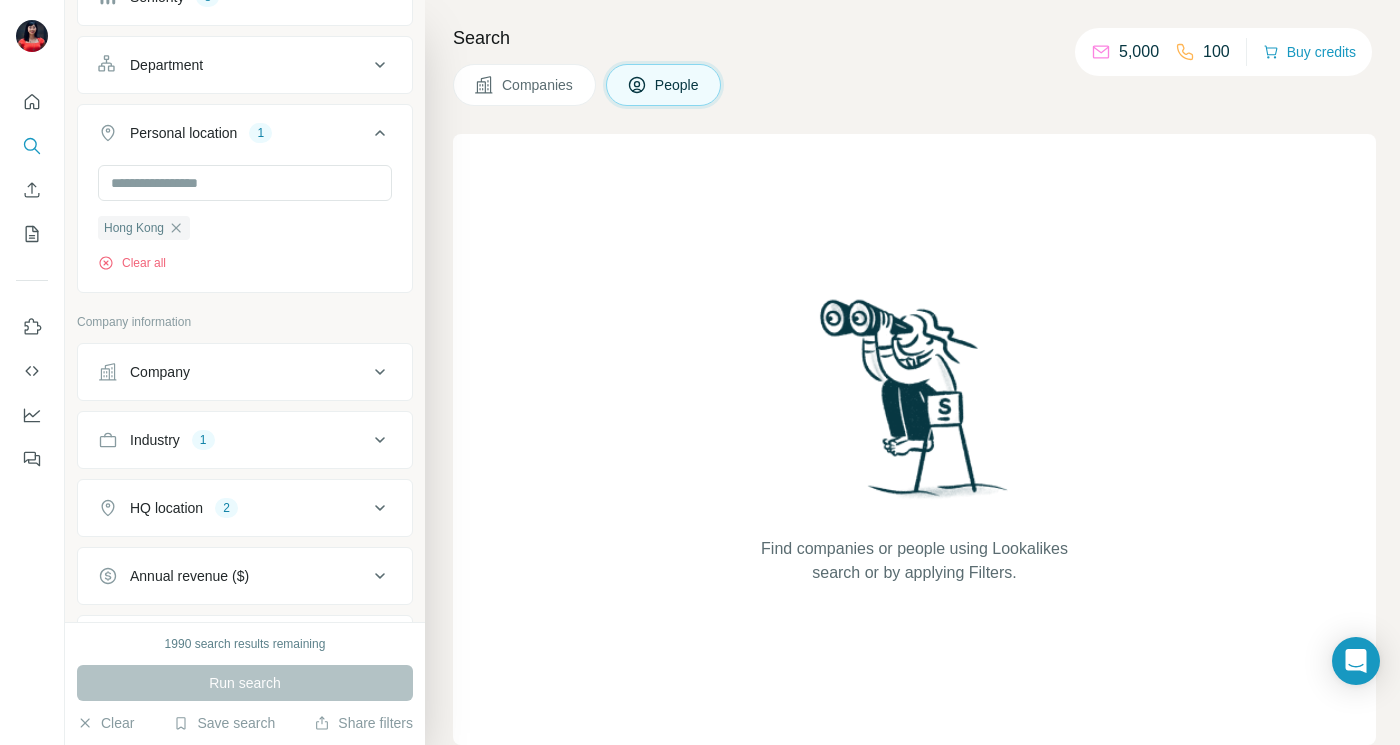 scroll, scrollTop: 0, scrollLeft: 0, axis: both 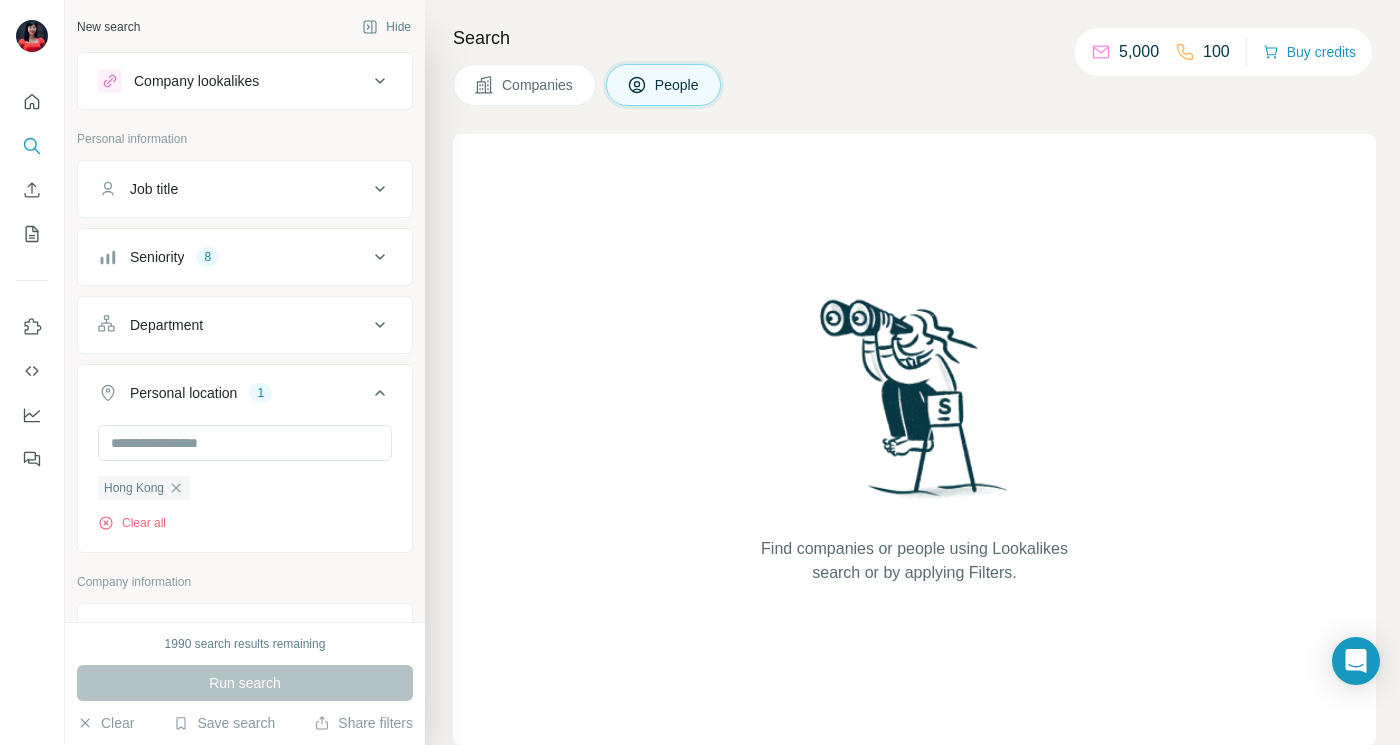 click on "Seniority 8" at bounding box center [233, 257] 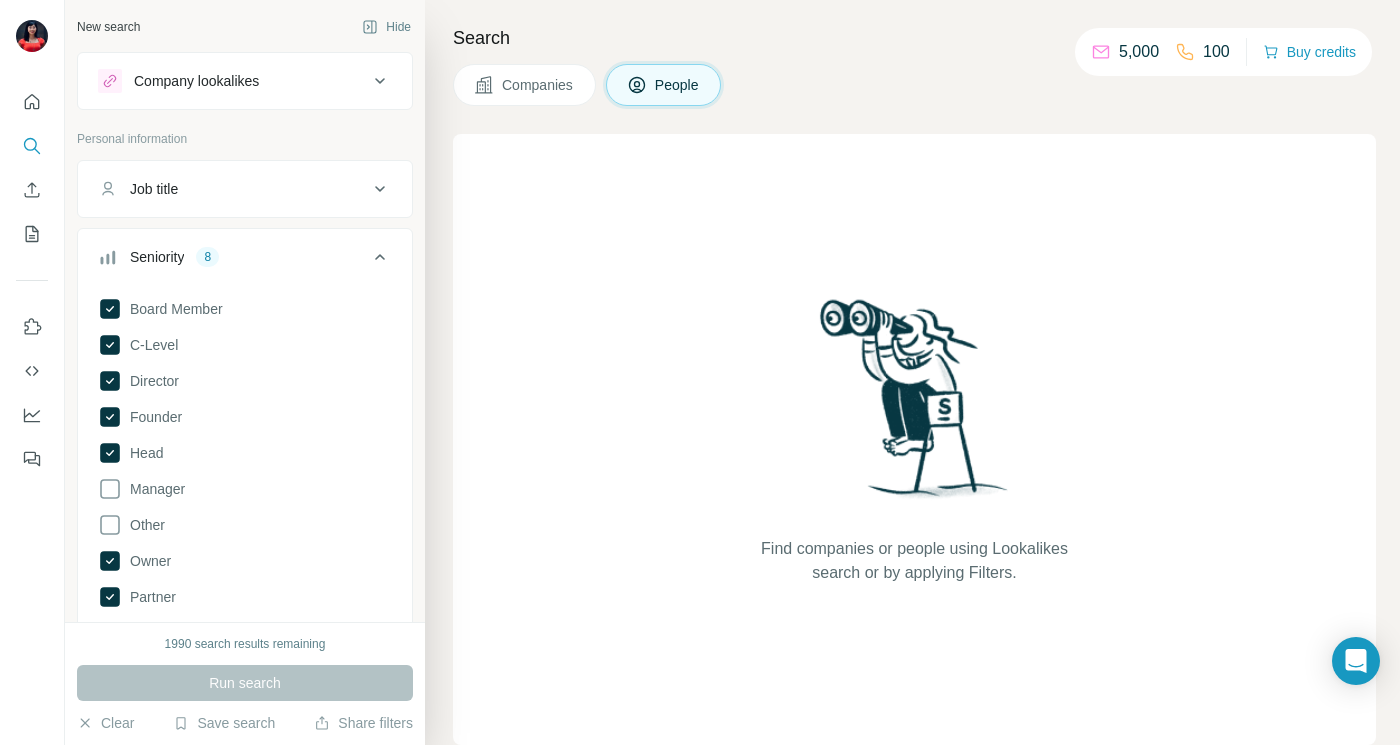 click on "Seniority 8" at bounding box center [233, 257] 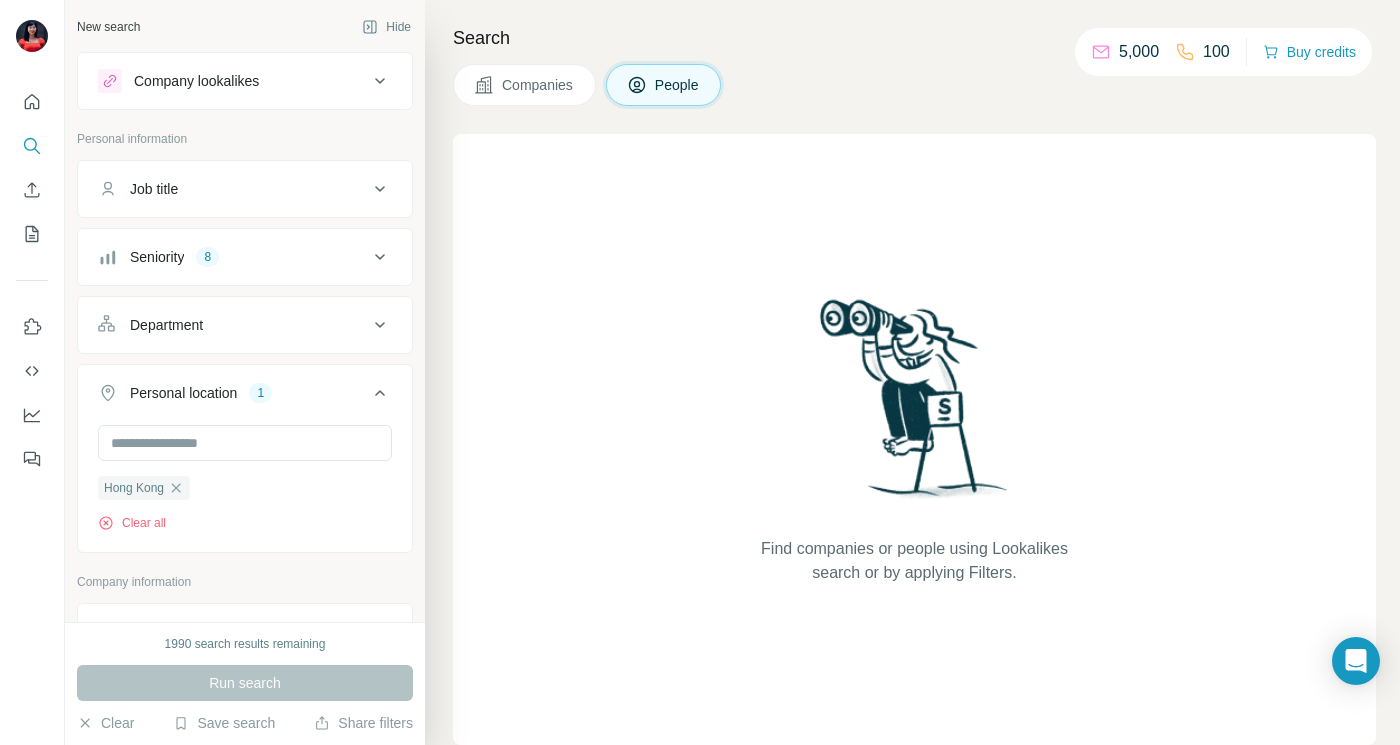 scroll, scrollTop: 75, scrollLeft: 0, axis: vertical 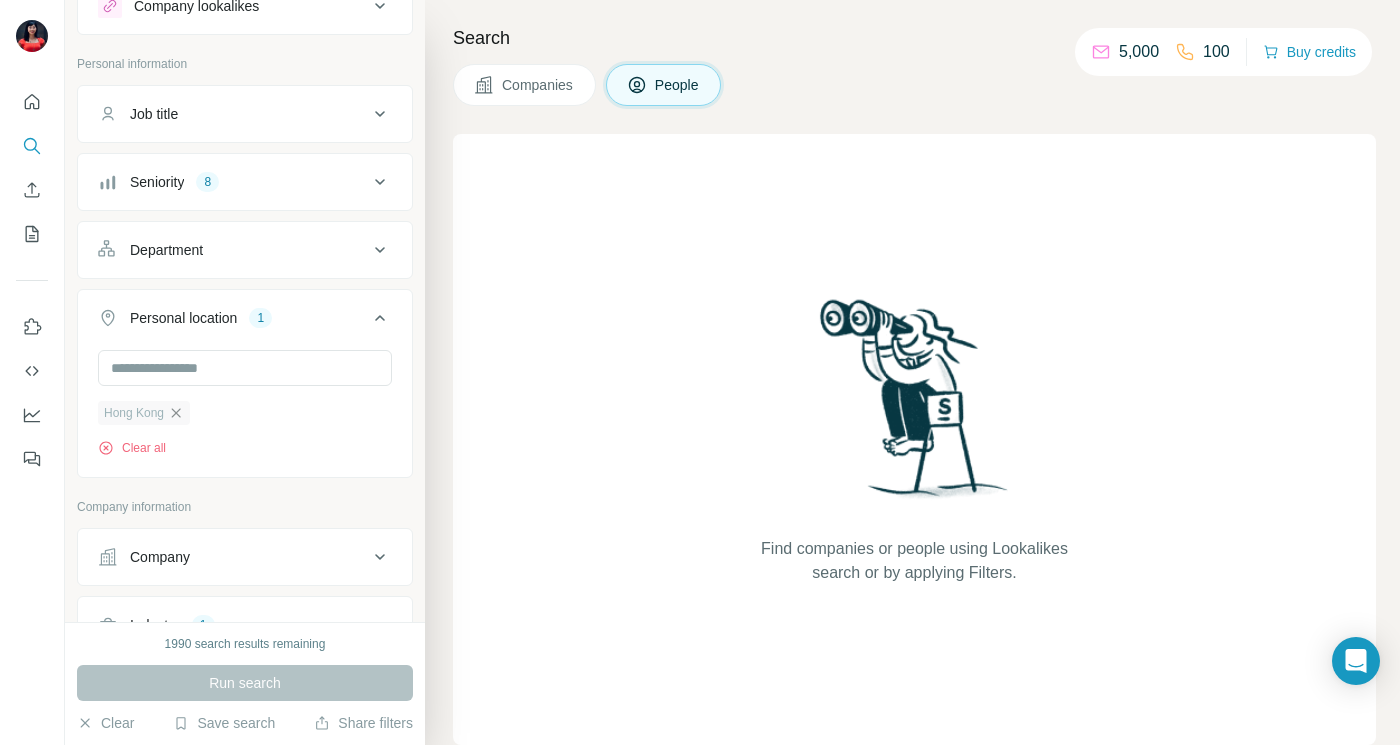 click 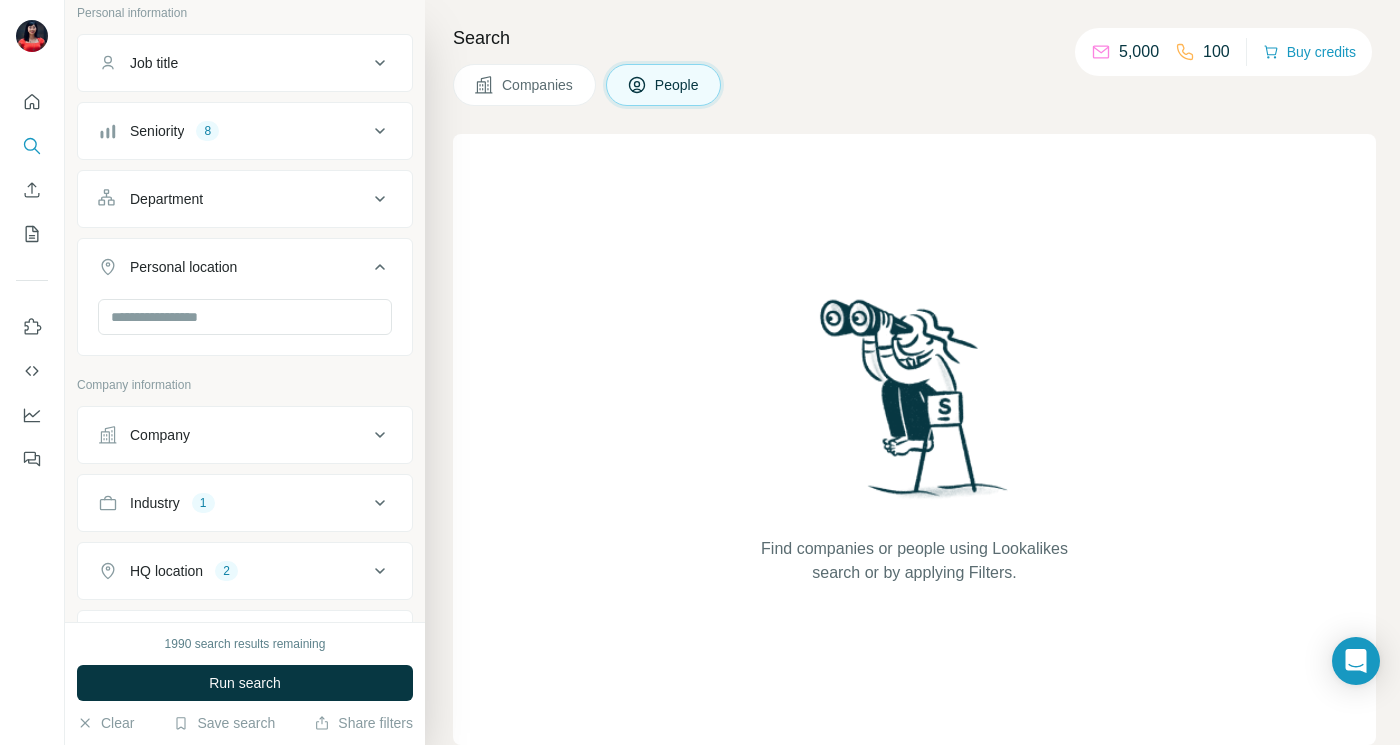 scroll, scrollTop: 235, scrollLeft: 0, axis: vertical 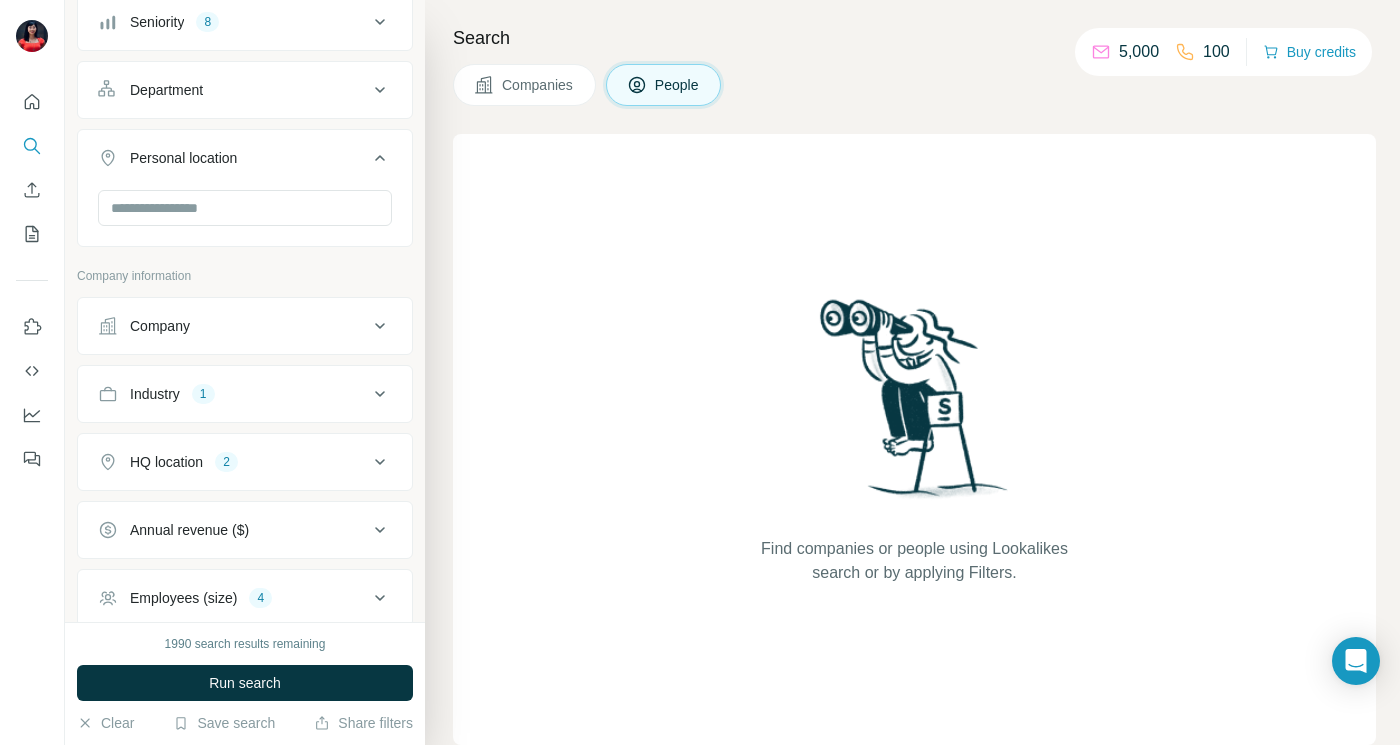 click on "Industry 1" at bounding box center (233, 394) 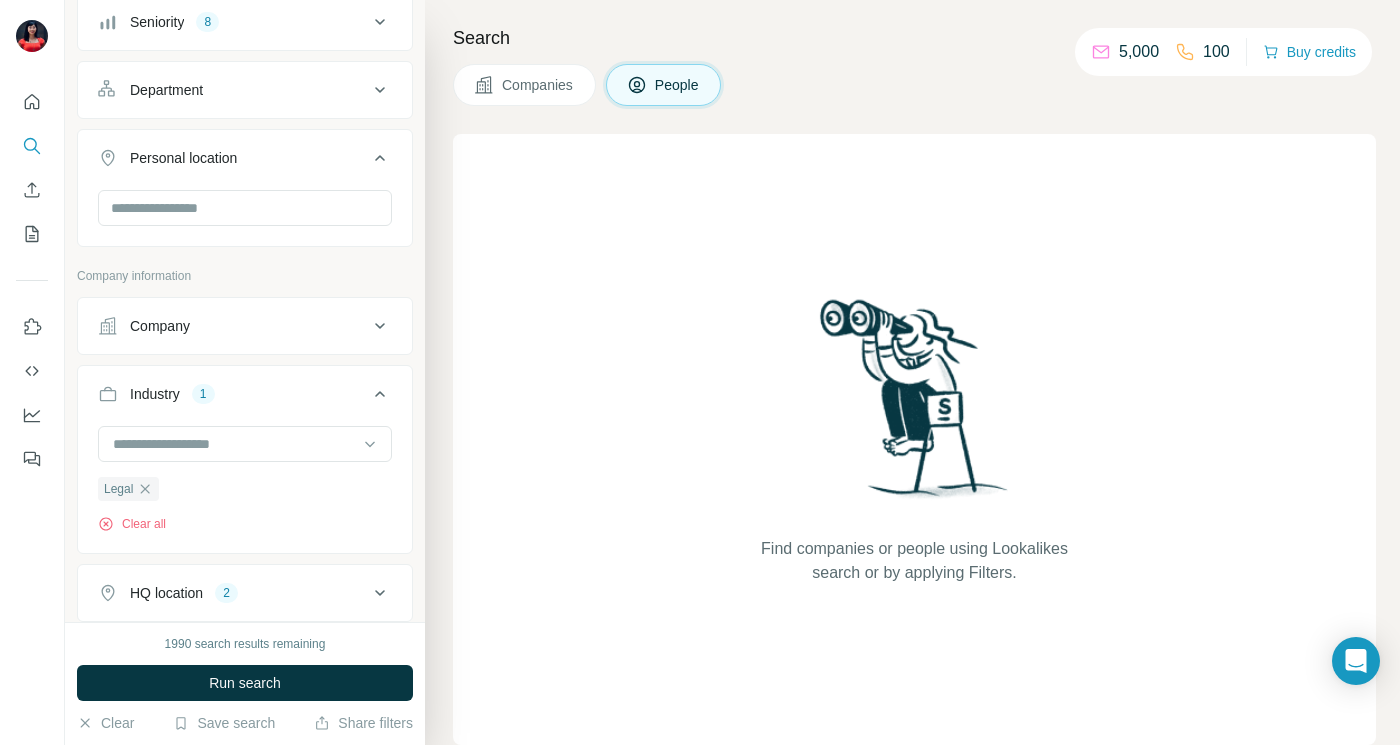 click on "Industry 1" at bounding box center [233, 394] 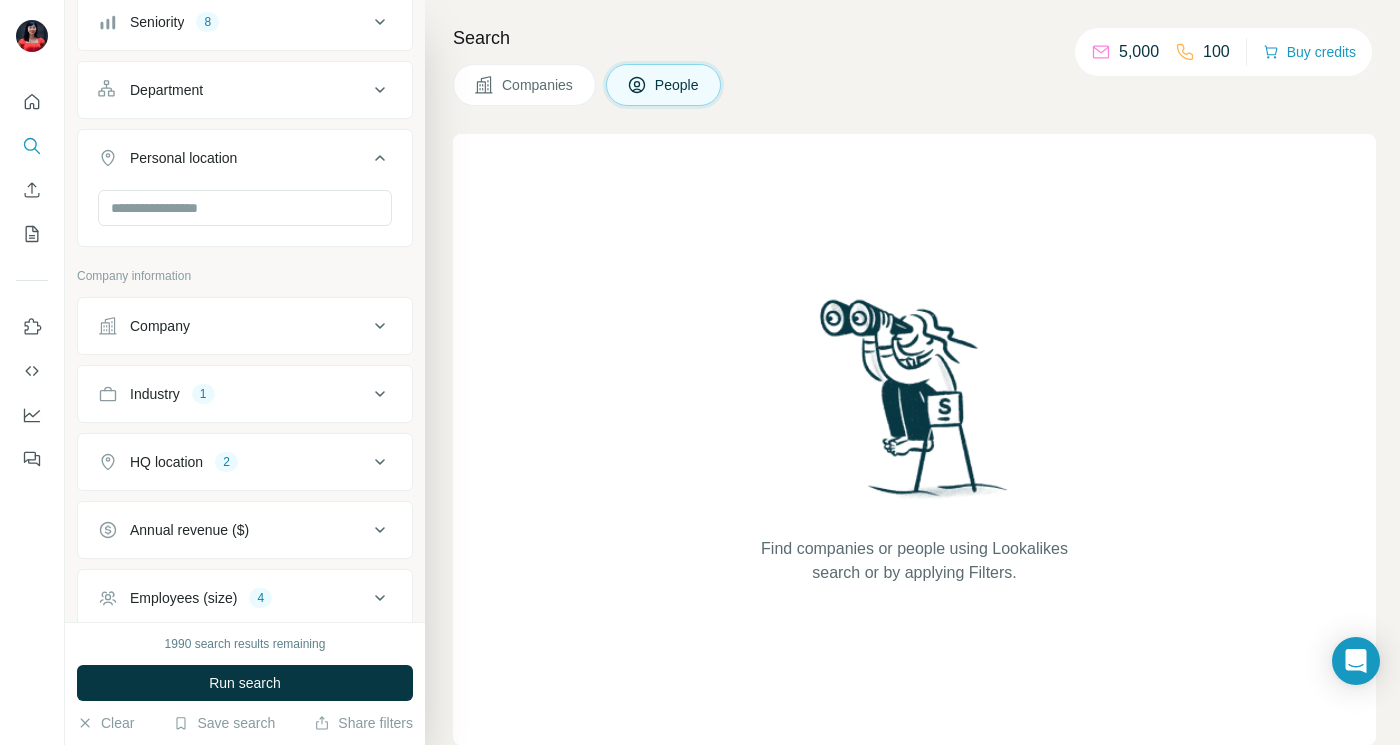 click on "HQ location 2" at bounding box center [233, 462] 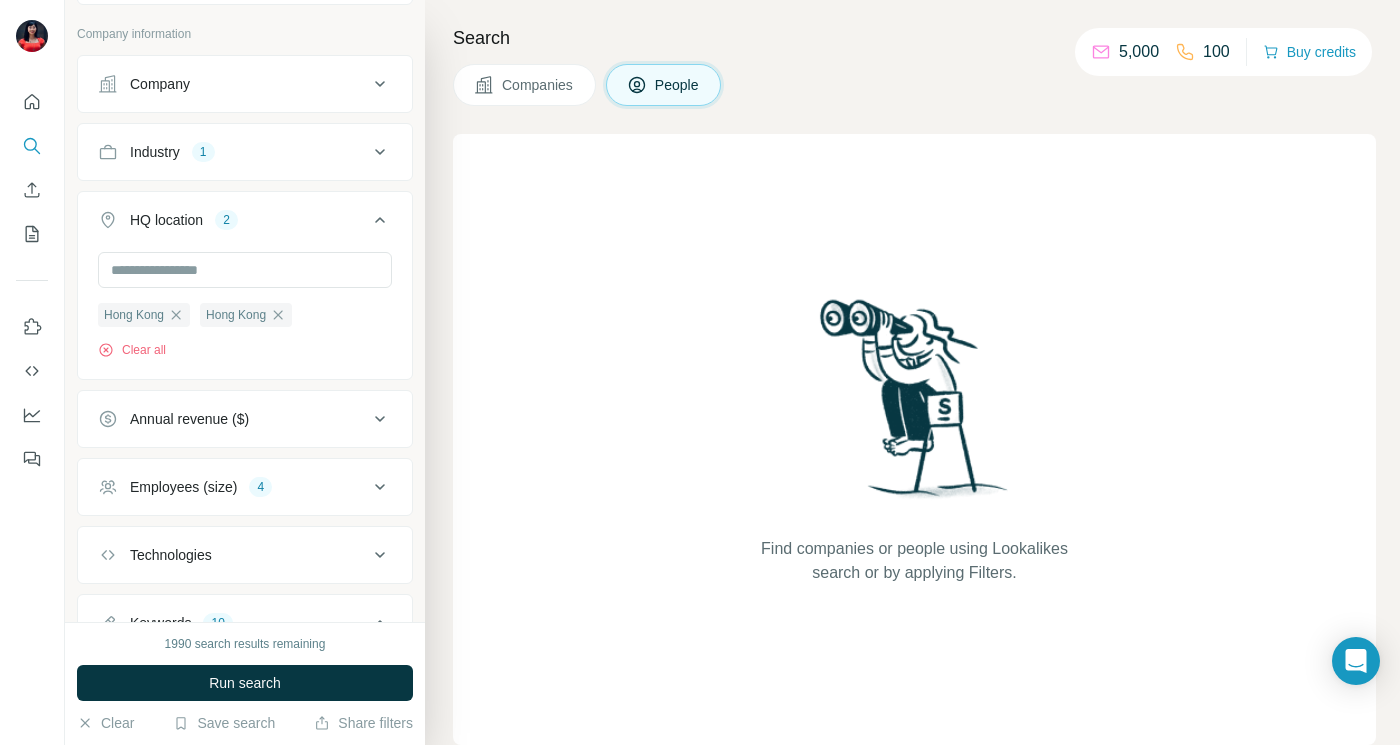 scroll, scrollTop: 690, scrollLeft: 0, axis: vertical 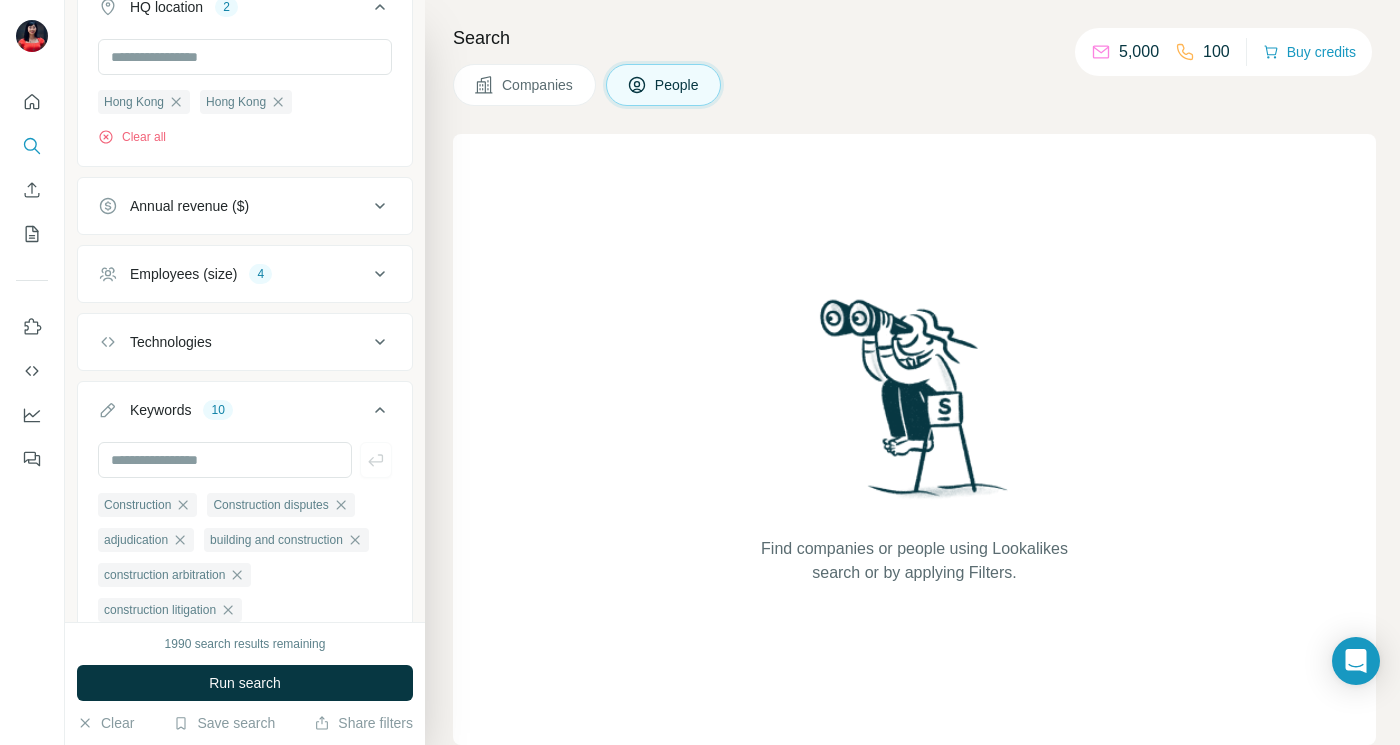 click on "Employees (size) 4" at bounding box center [233, 274] 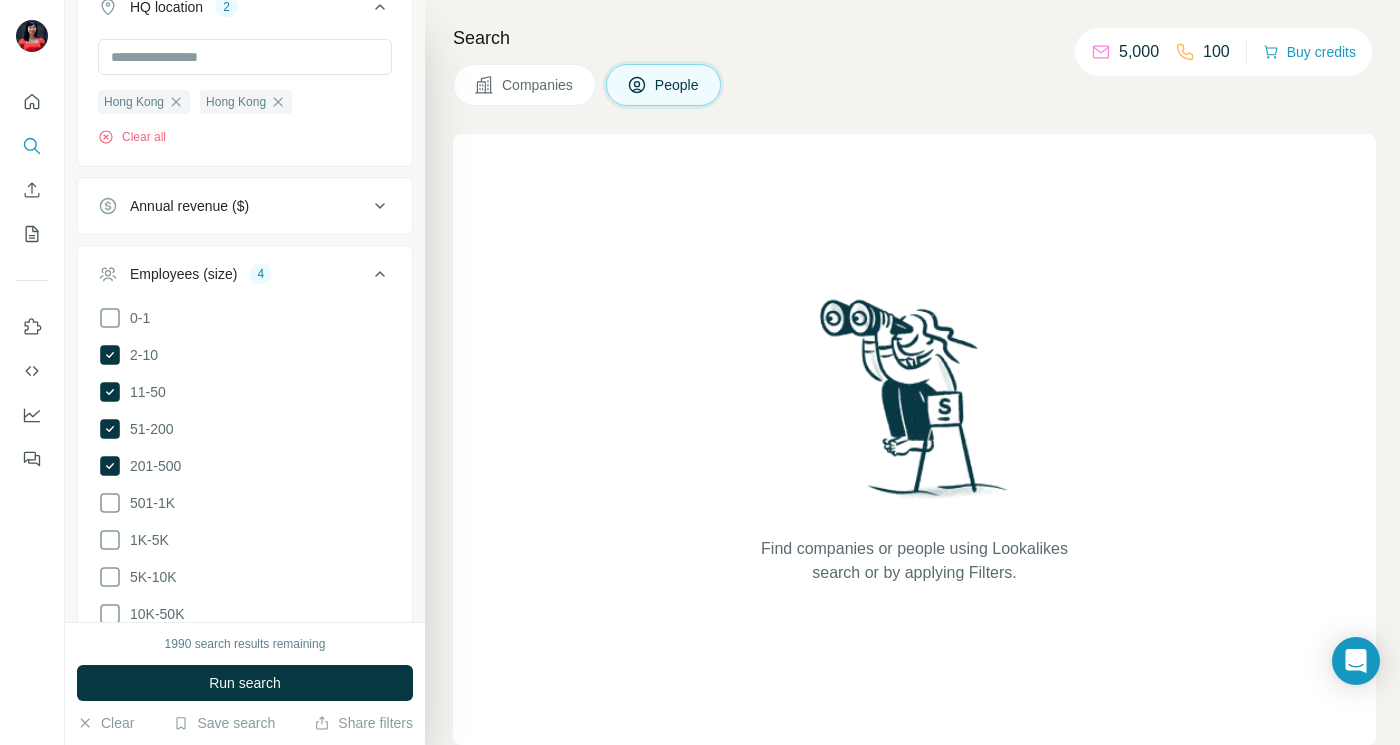 click on "Employees (size) 4" at bounding box center (233, 274) 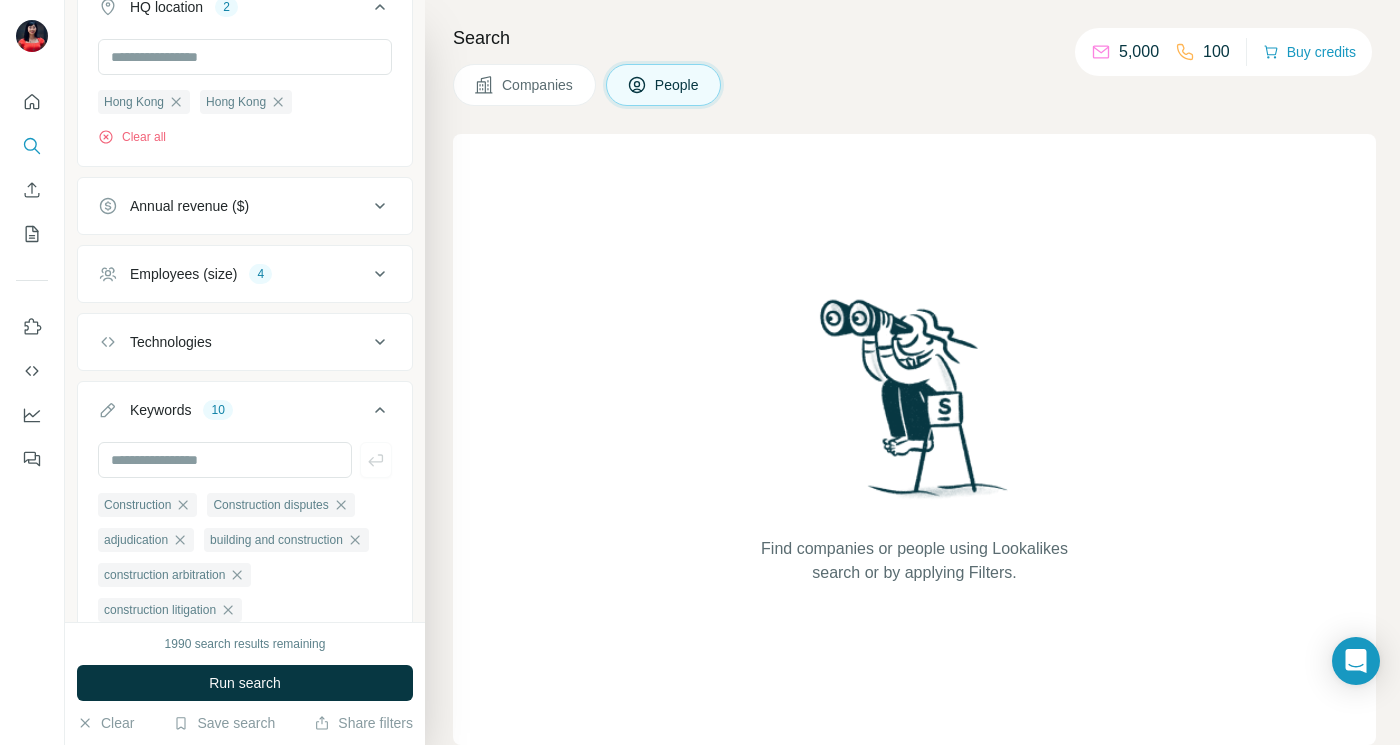 scroll, scrollTop: 908, scrollLeft: 0, axis: vertical 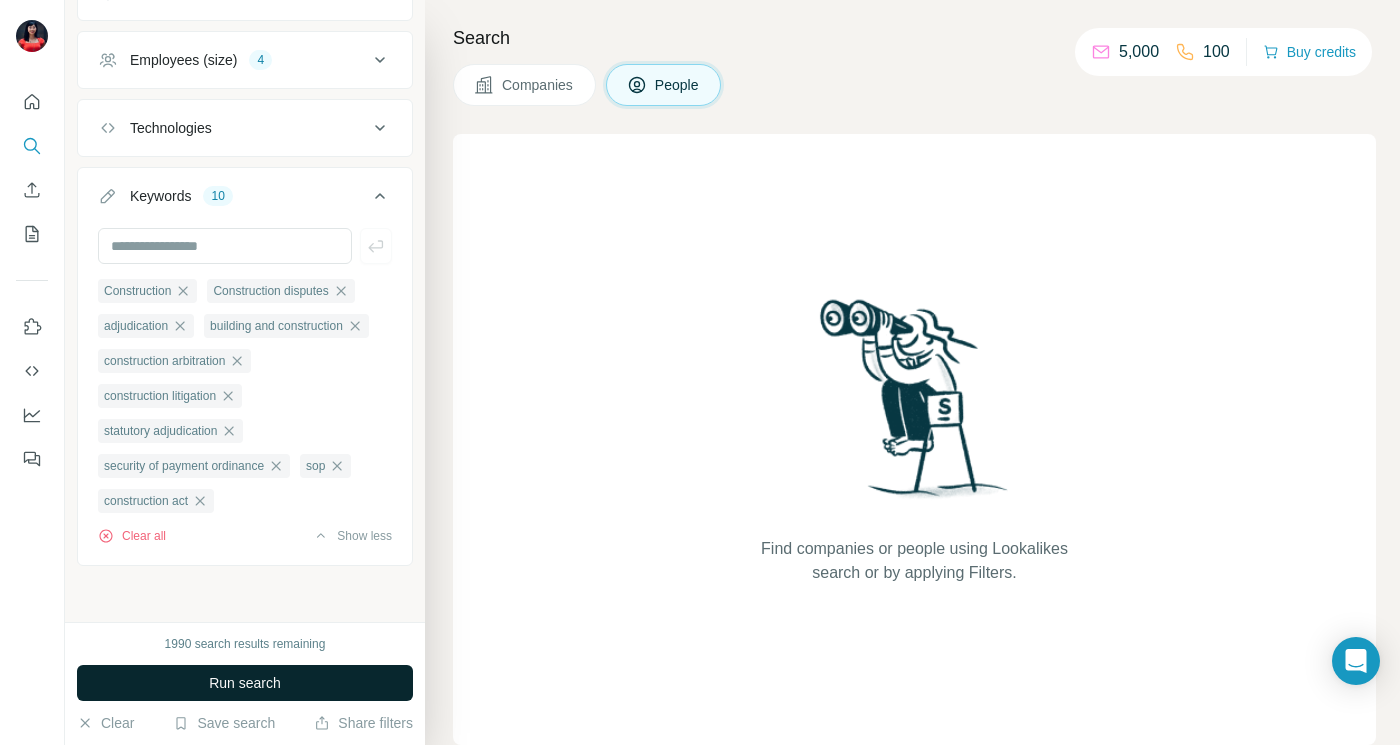 click on "Run search" at bounding box center [245, 683] 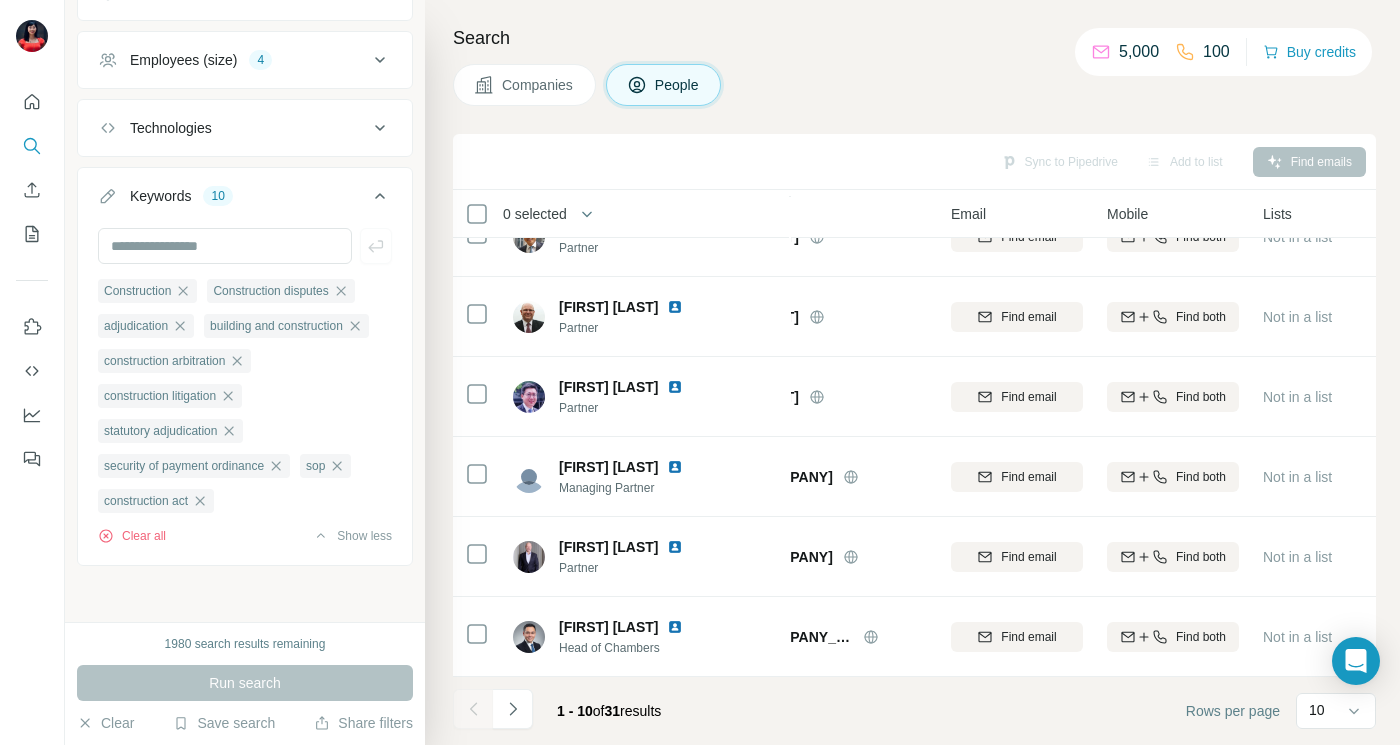 scroll, scrollTop: 361, scrollLeft: 0, axis: vertical 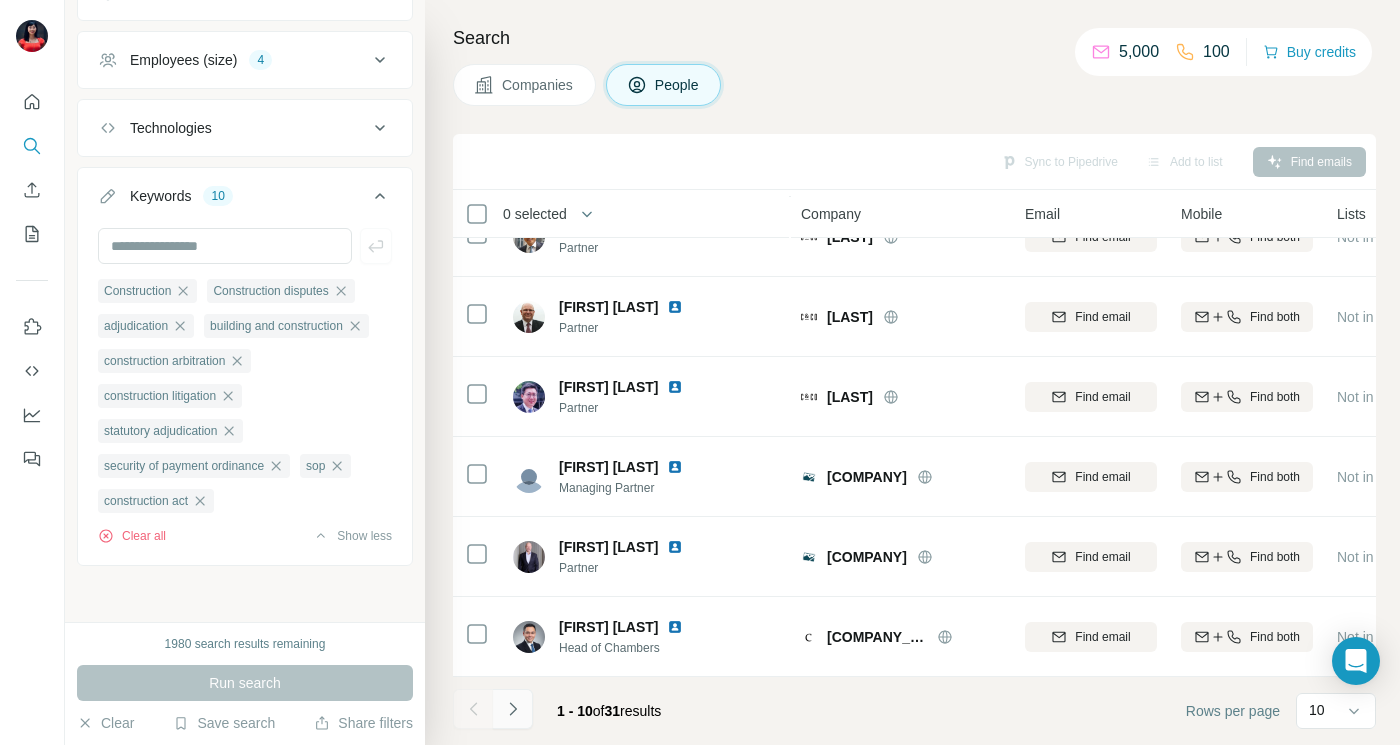 click 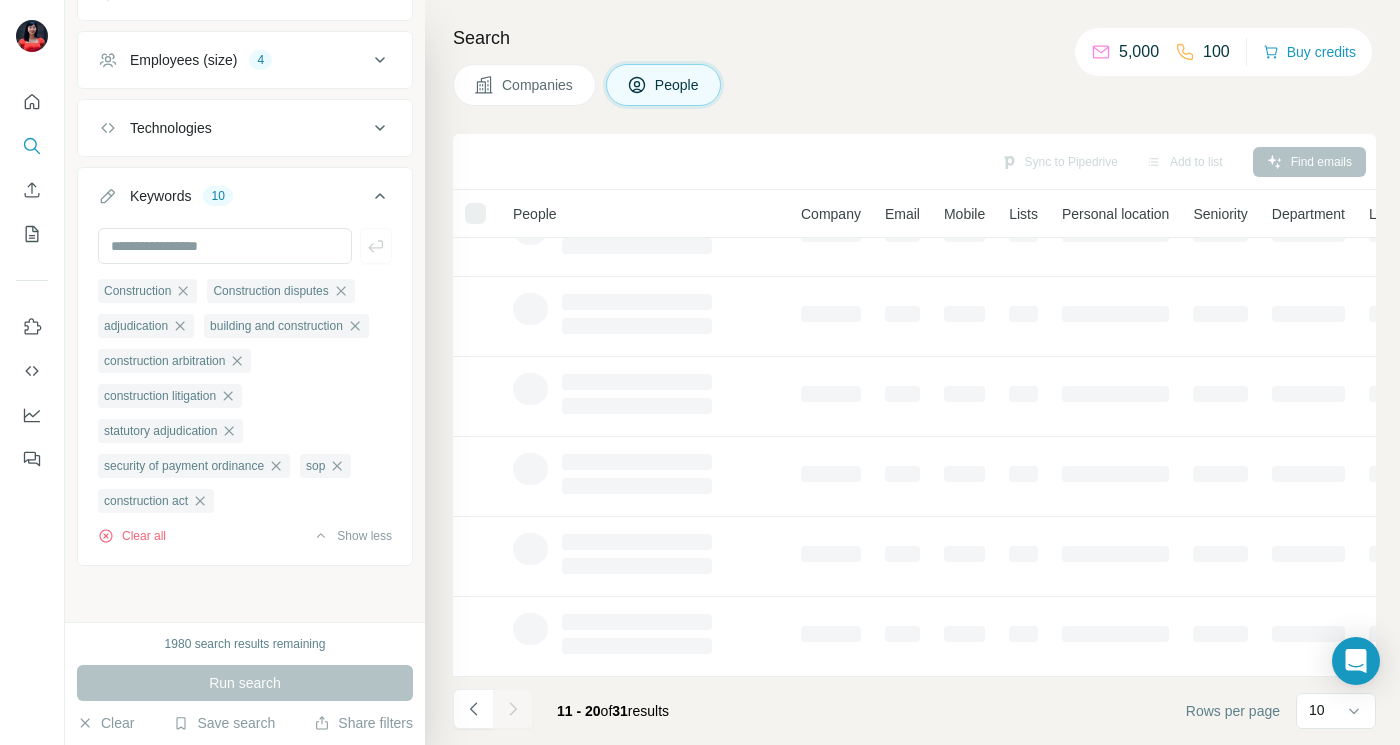 scroll, scrollTop: 0, scrollLeft: 0, axis: both 